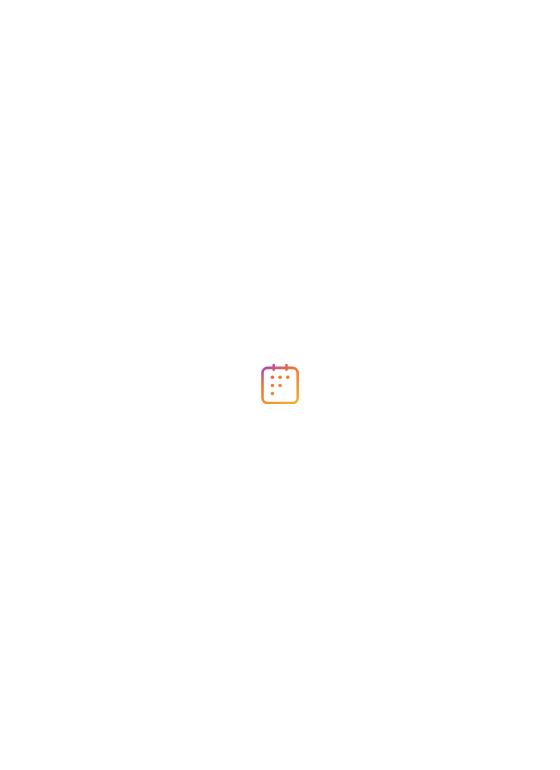 scroll, scrollTop: 0, scrollLeft: 0, axis: both 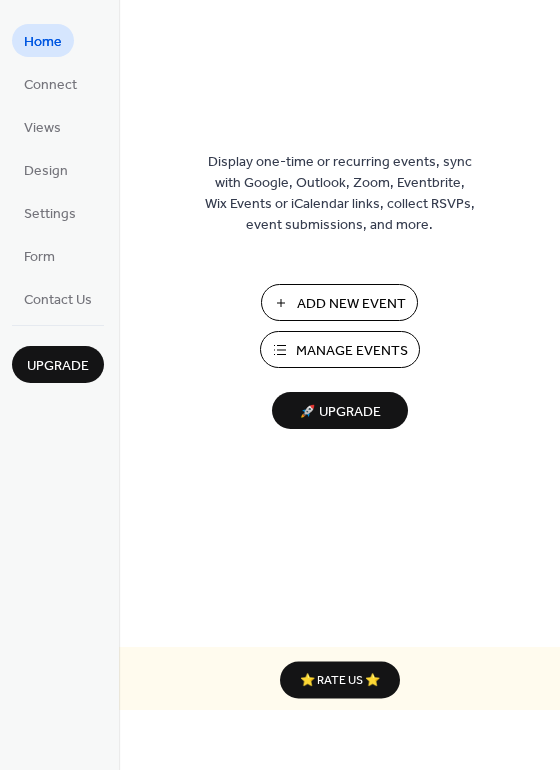 click on "Manage Events" at bounding box center [352, 351] 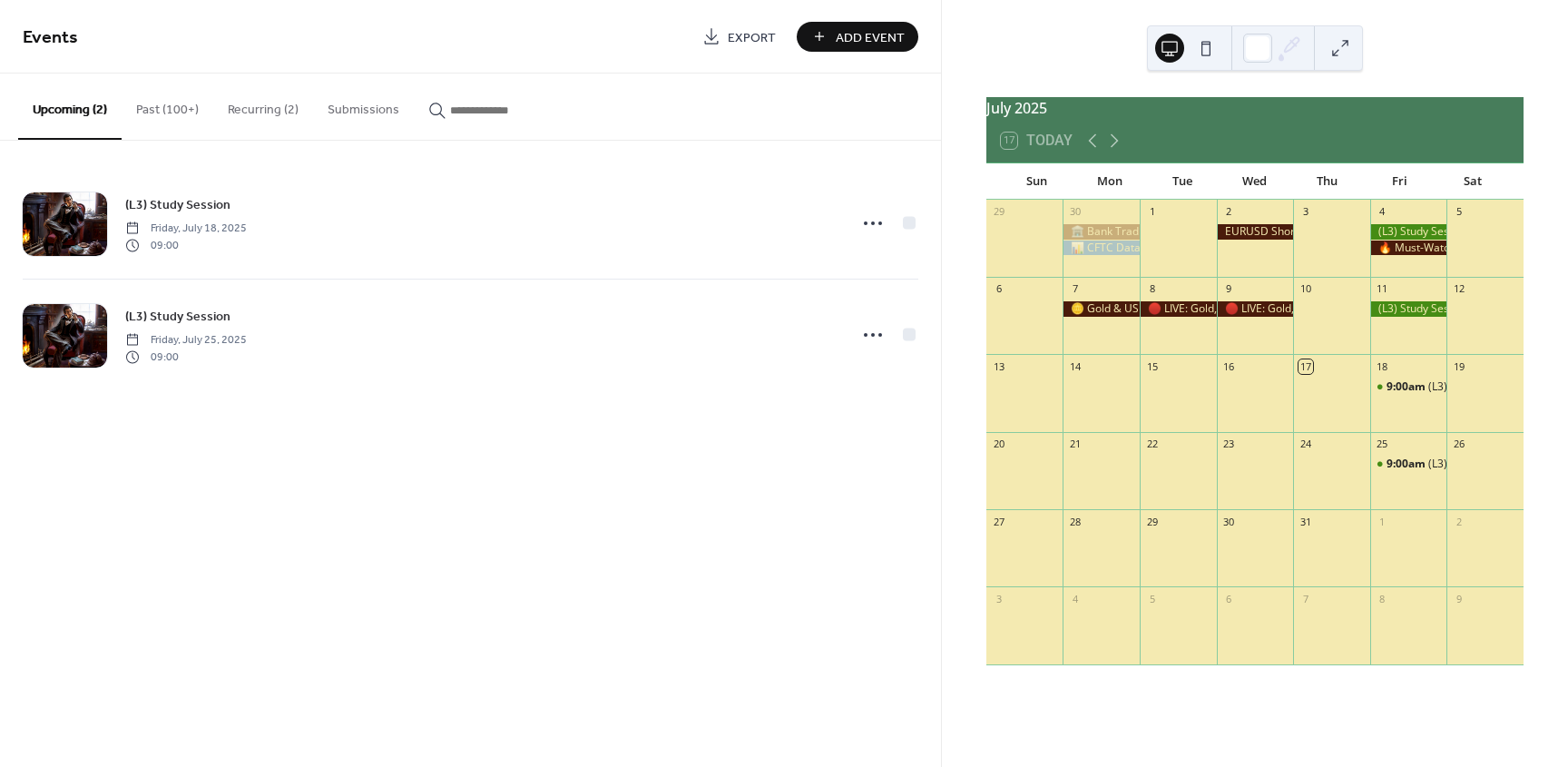scroll, scrollTop: 0, scrollLeft: 0, axis: both 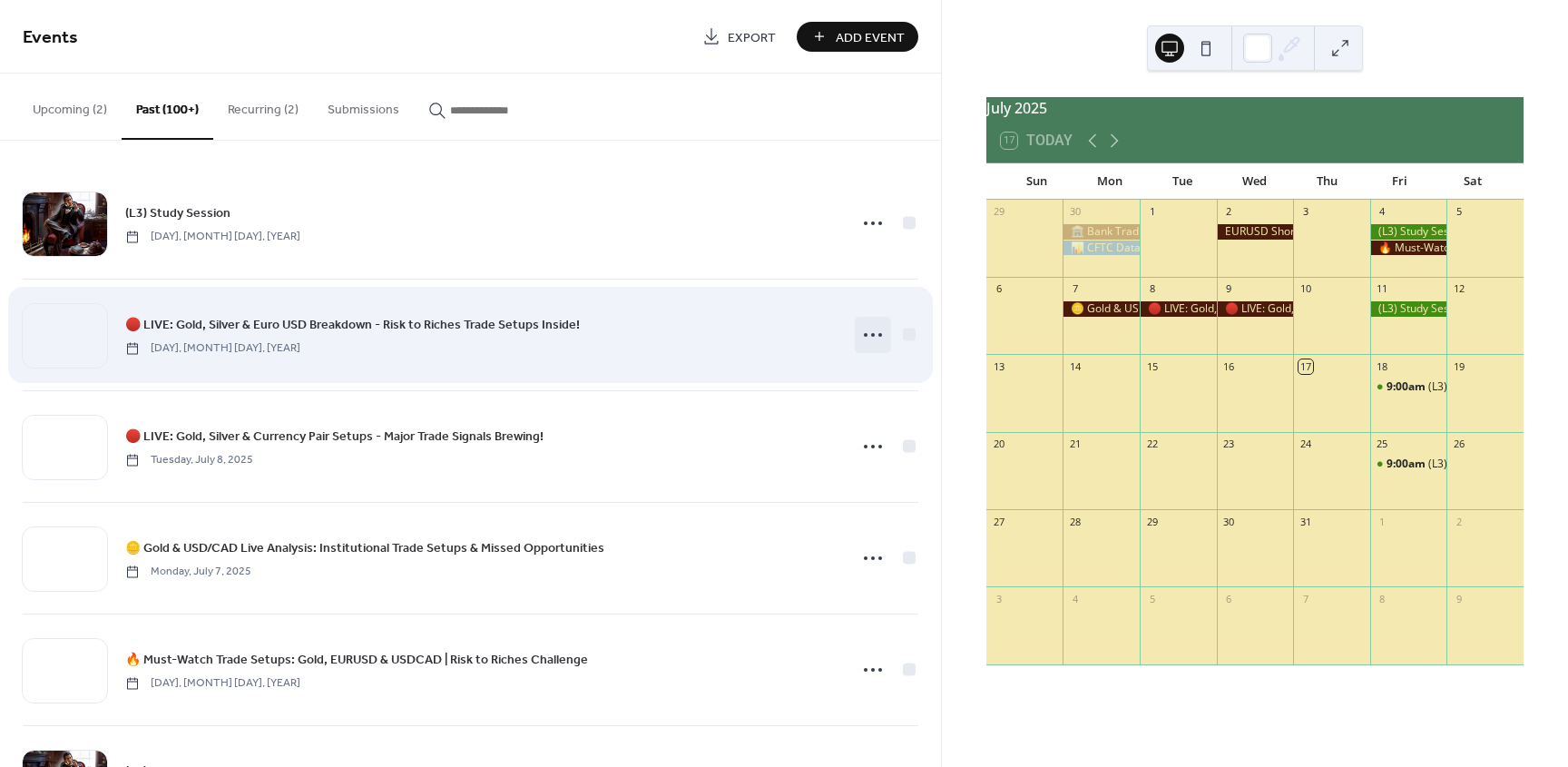 click 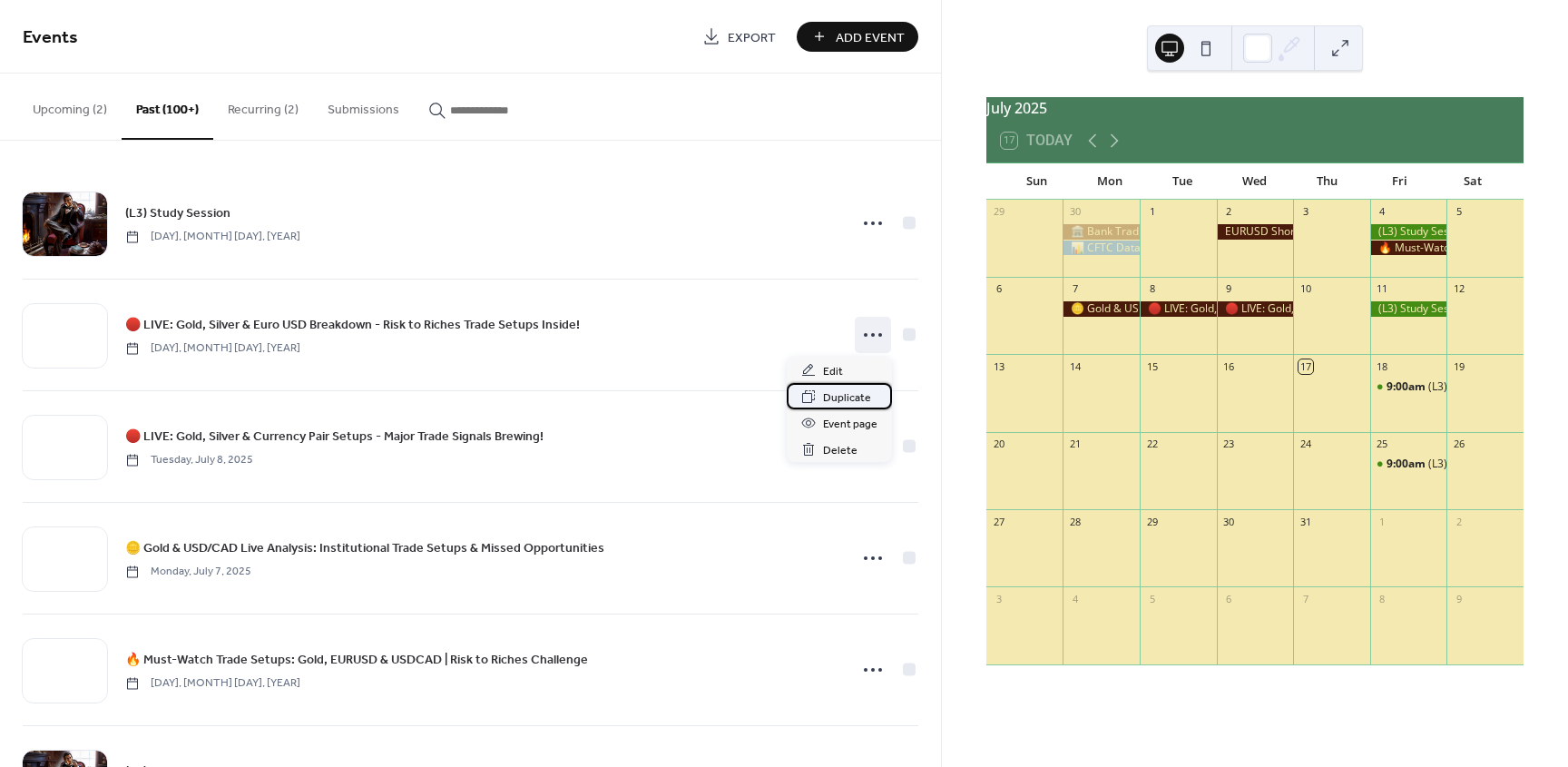 click on "Duplicate" at bounding box center [847, 398] 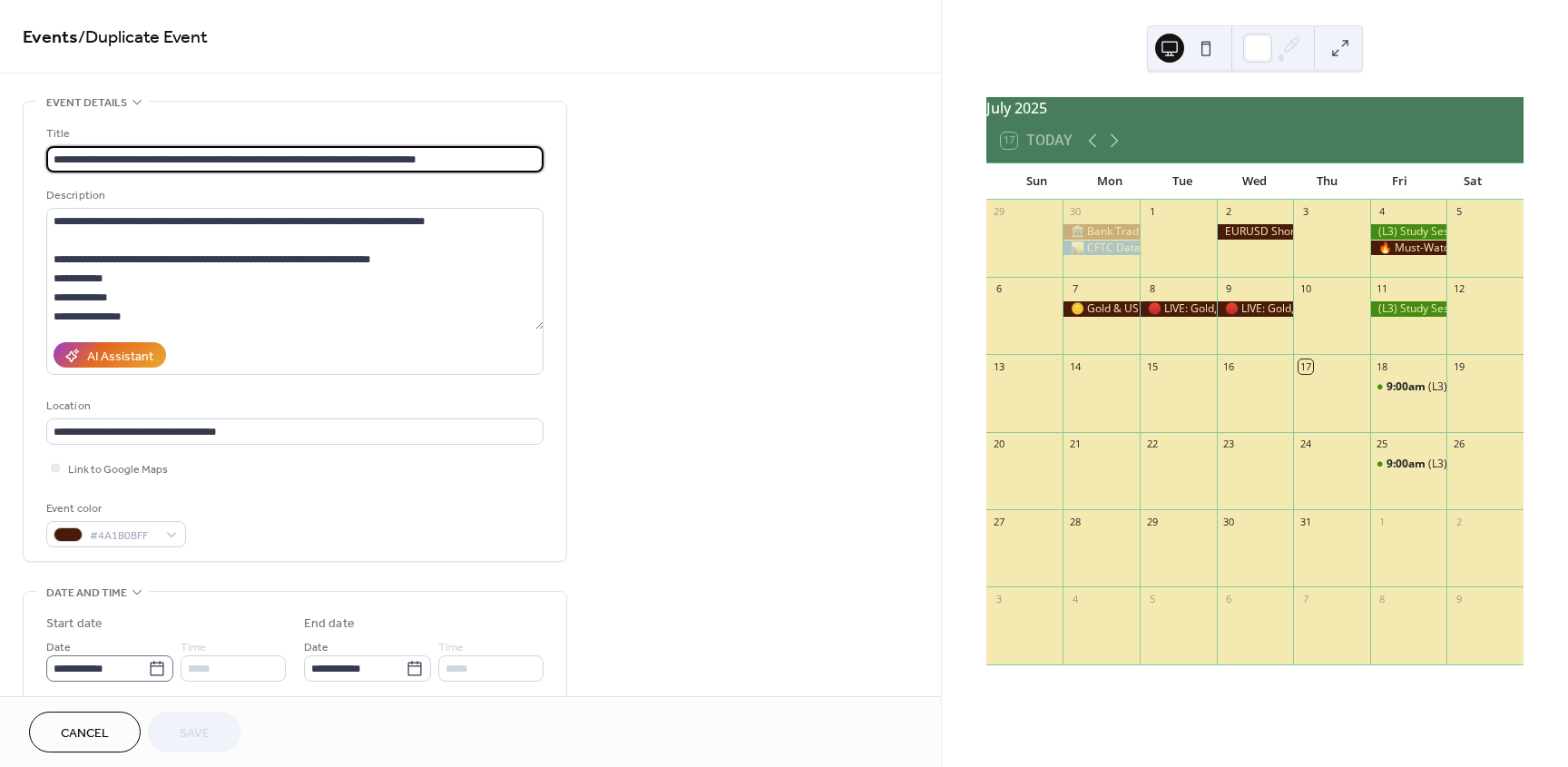 click 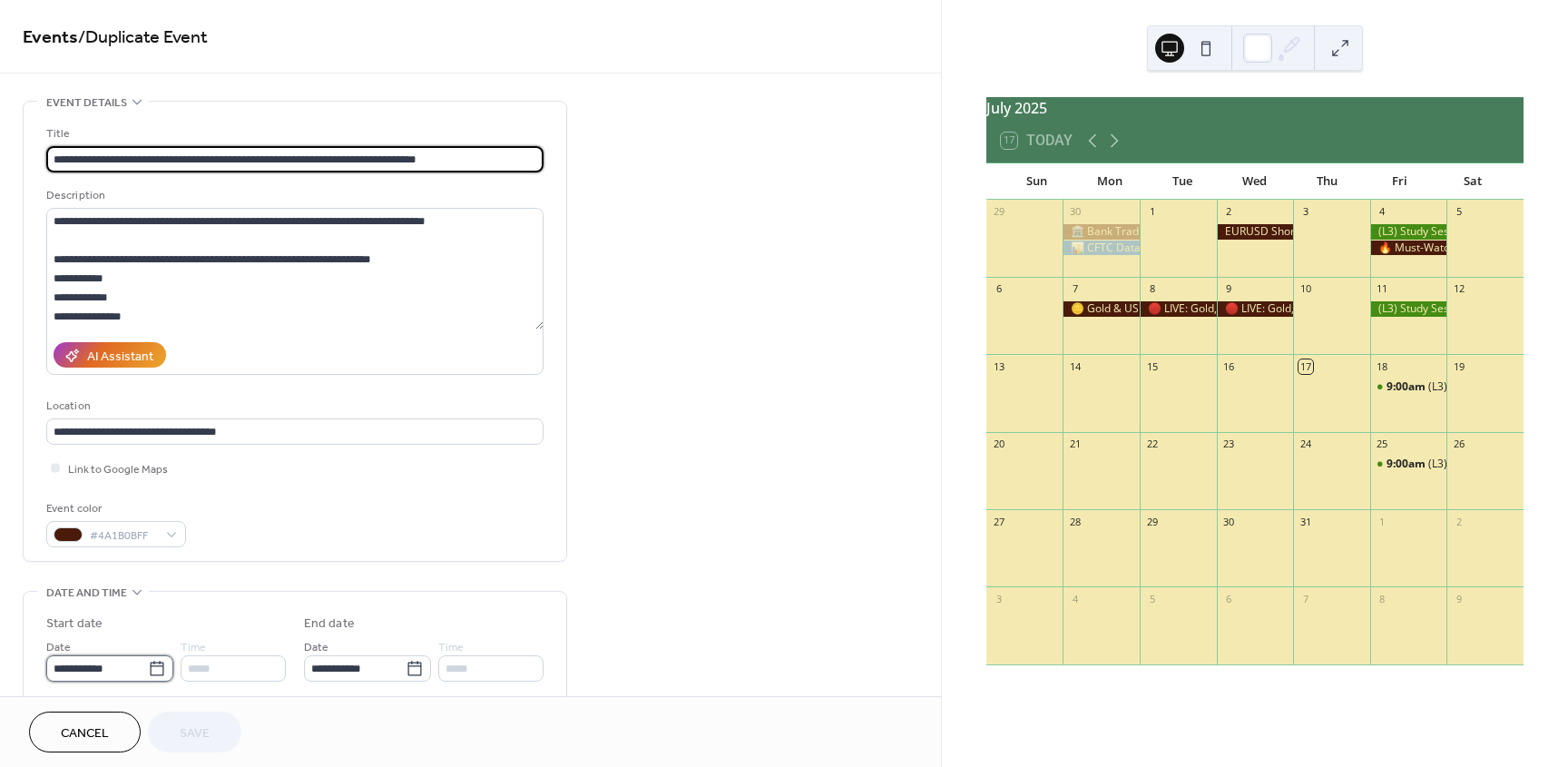 click on "**********" at bounding box center (97, 668) 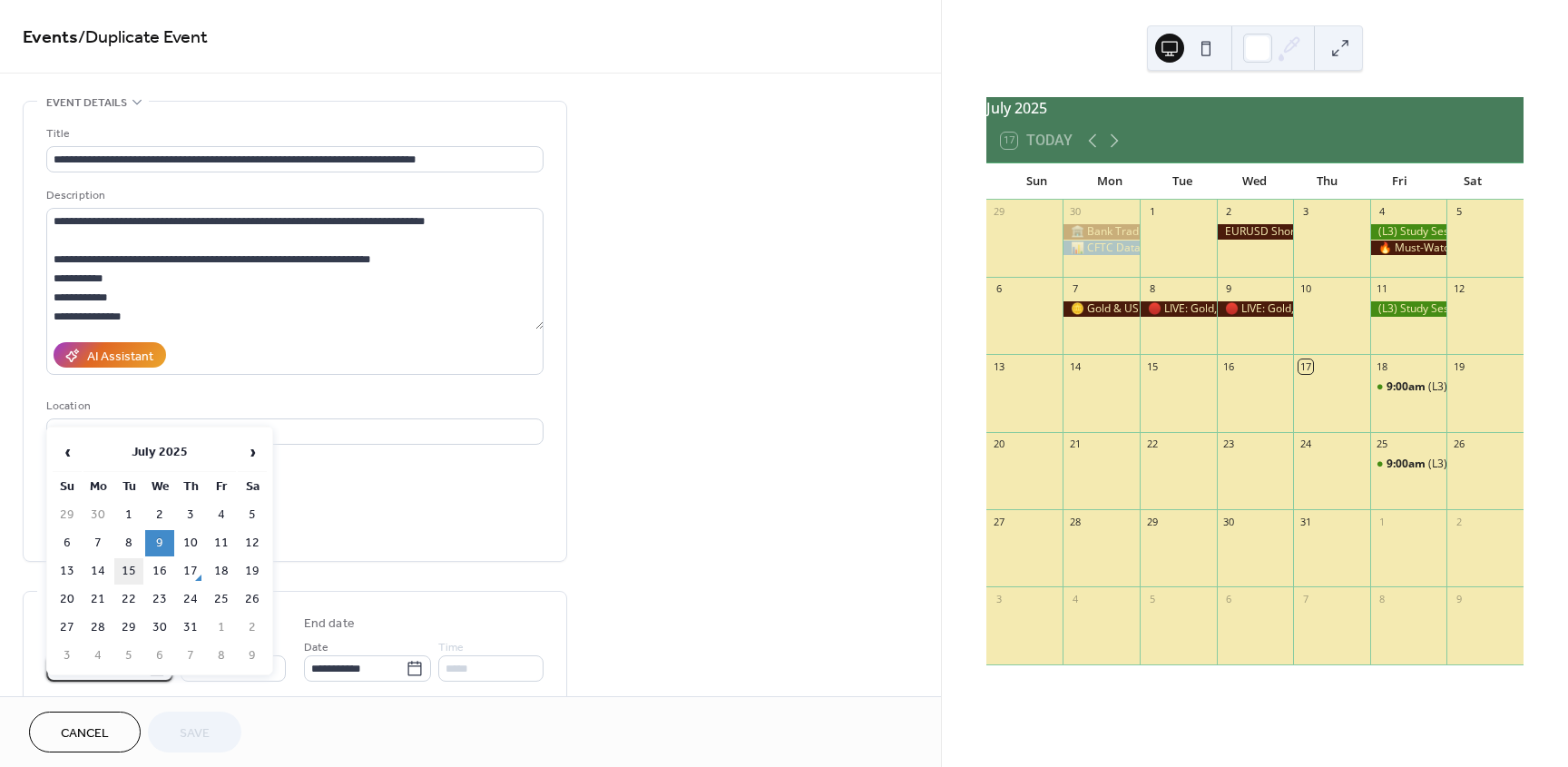 click on "15" at bounding box center [129, 571] 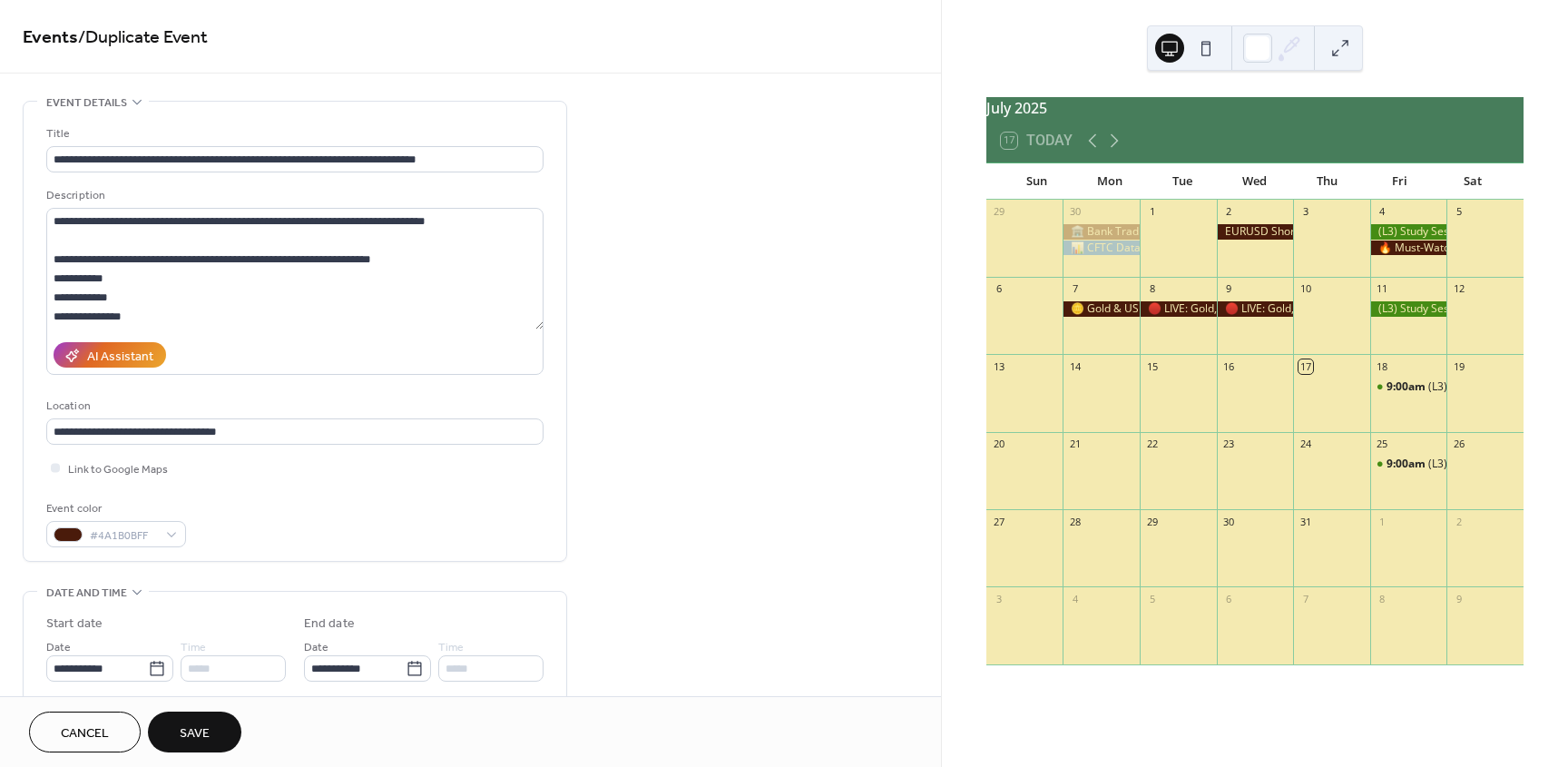 type on "**********" 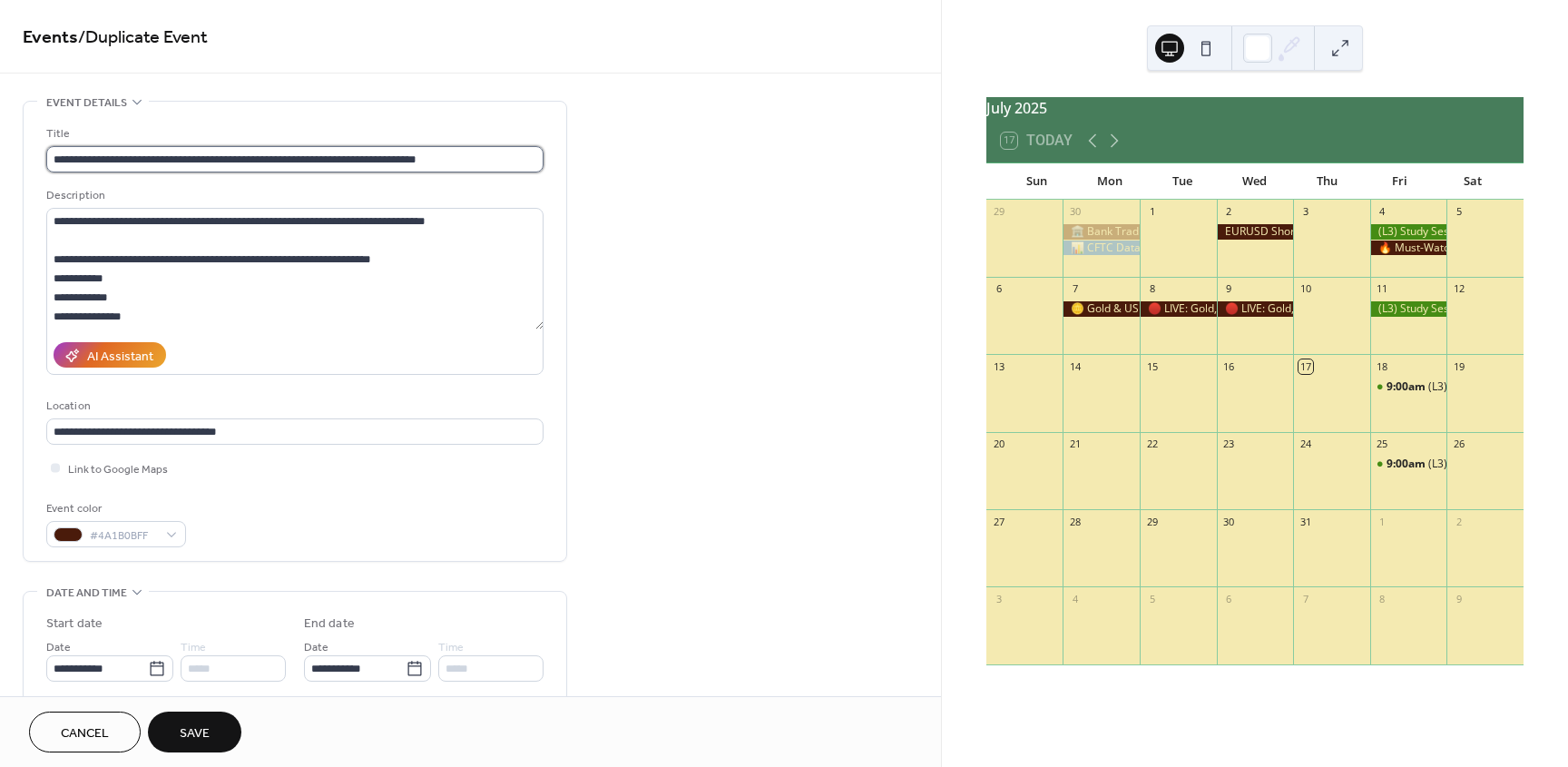 click on "**********" at bounding box center (295, 159) 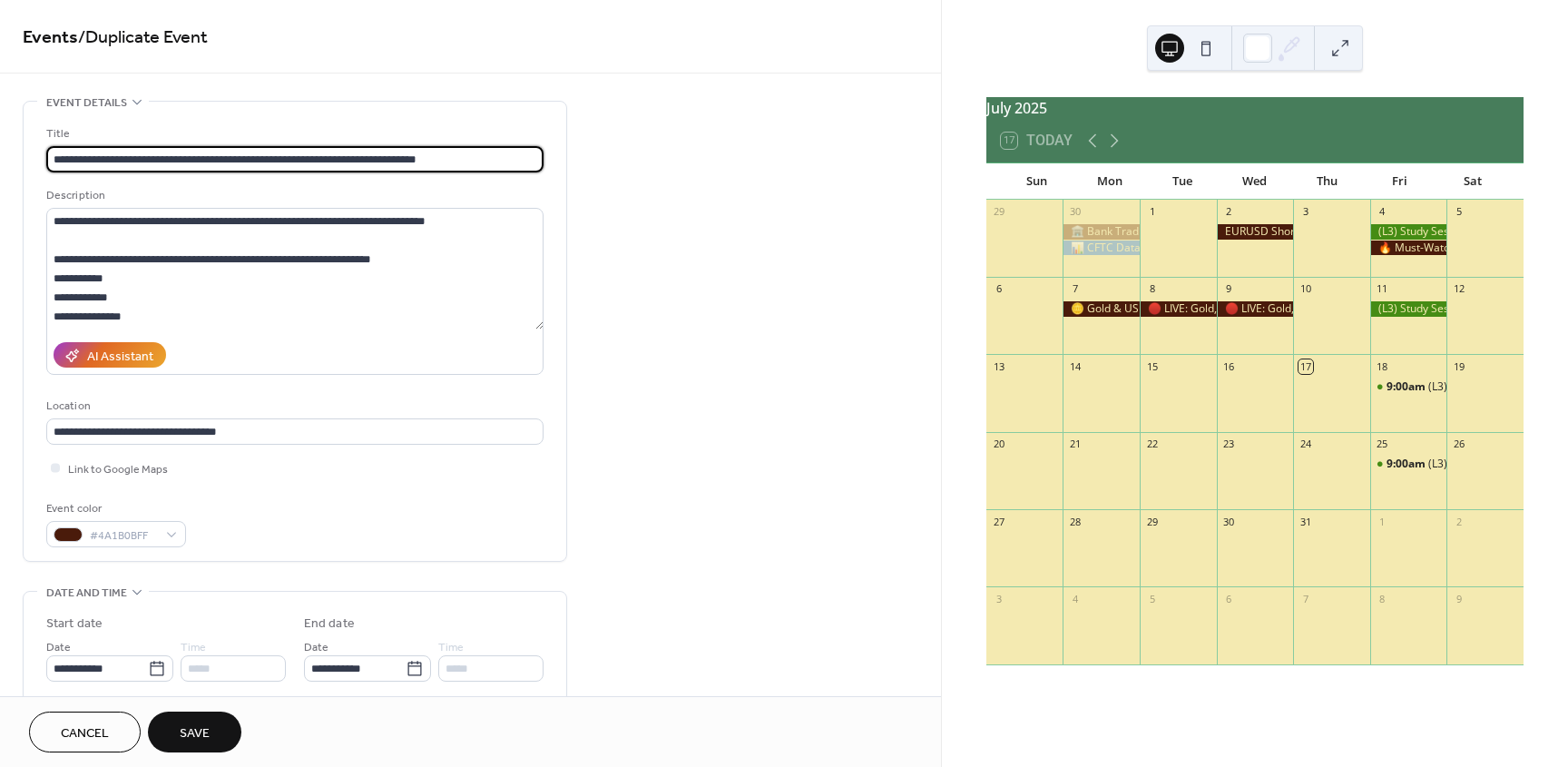click on "**********" at bounding box center (295, 159) 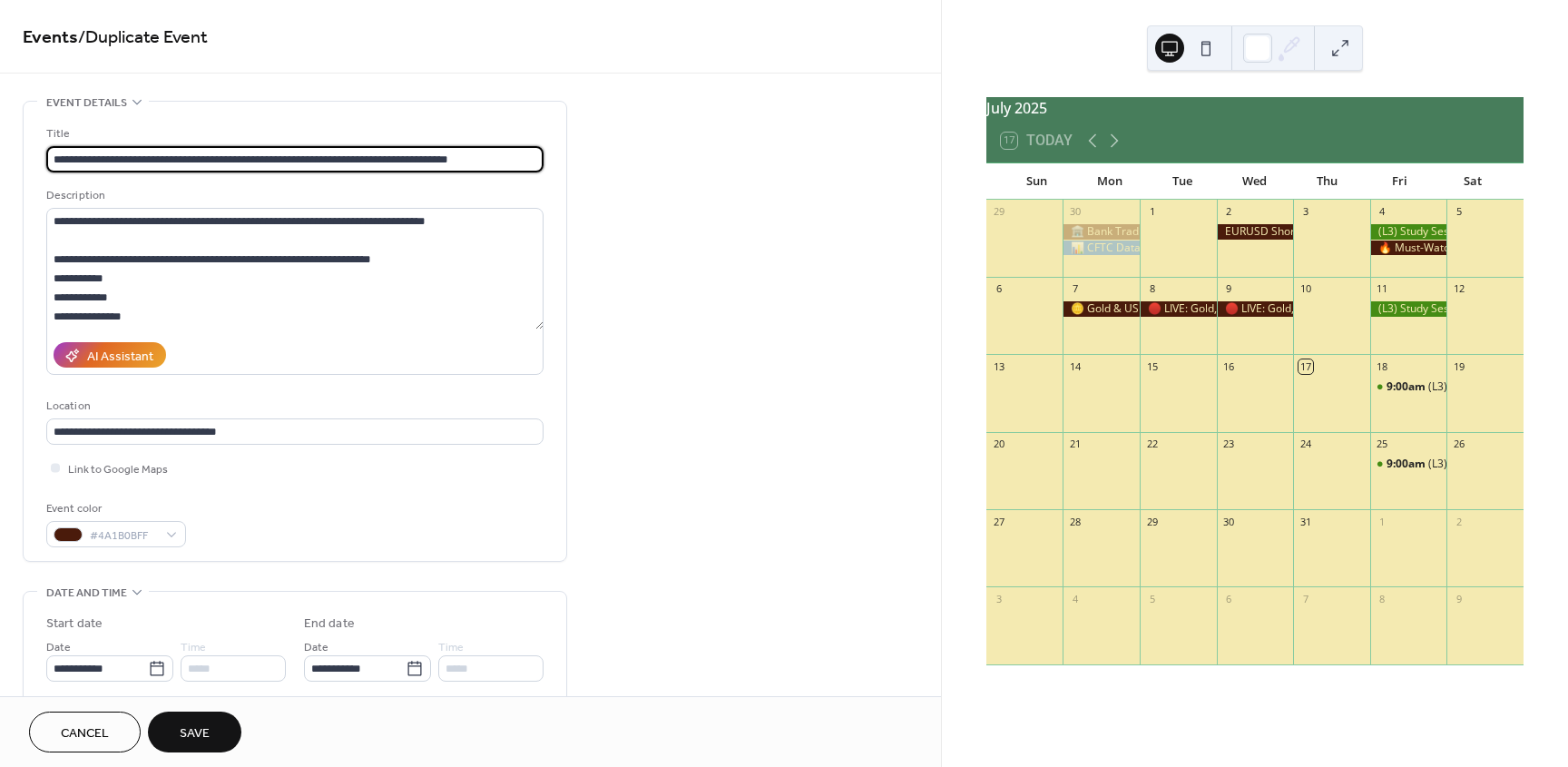 type on "**********" 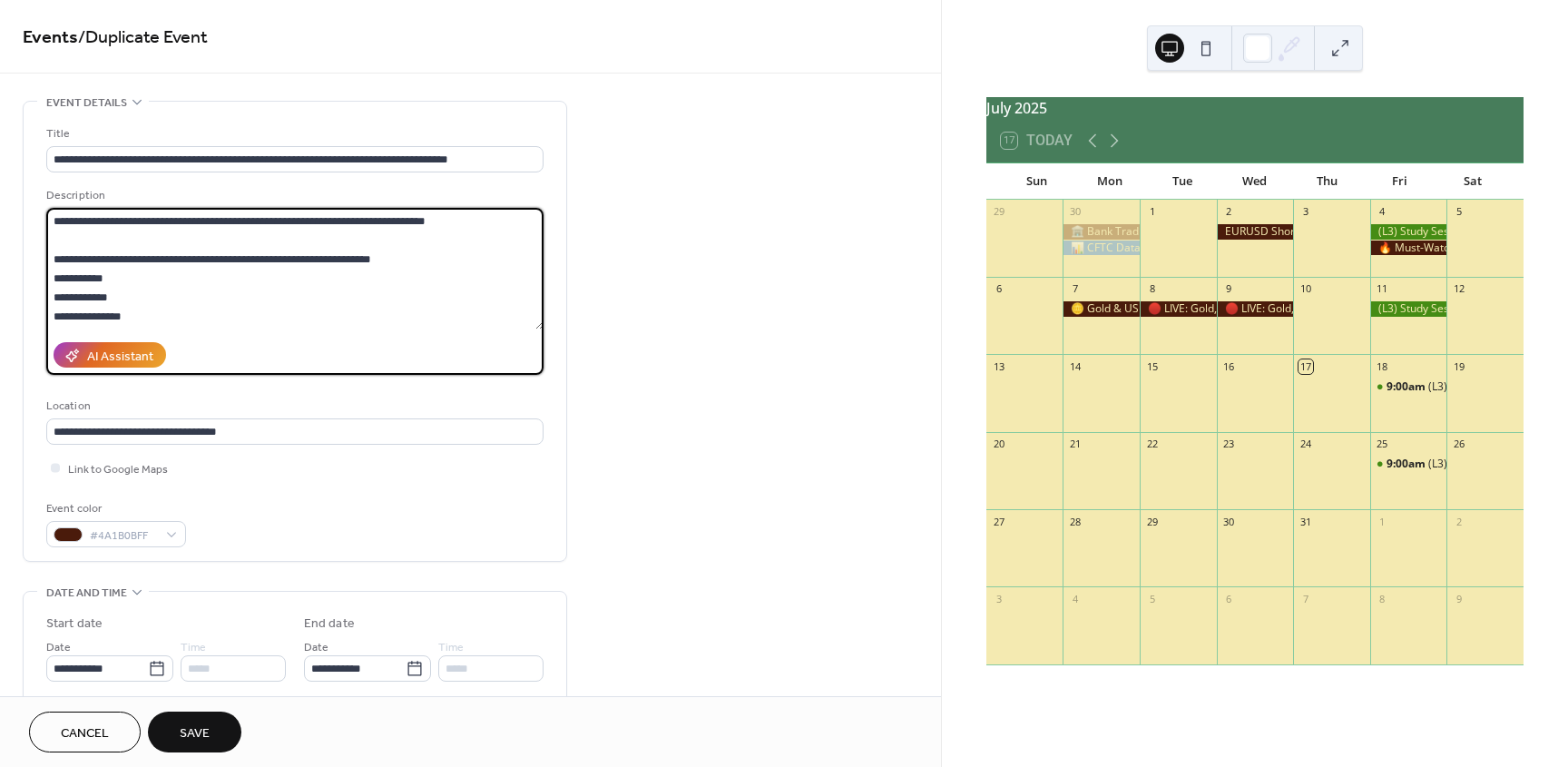 click on "**********" at bounding box center [295, 269] 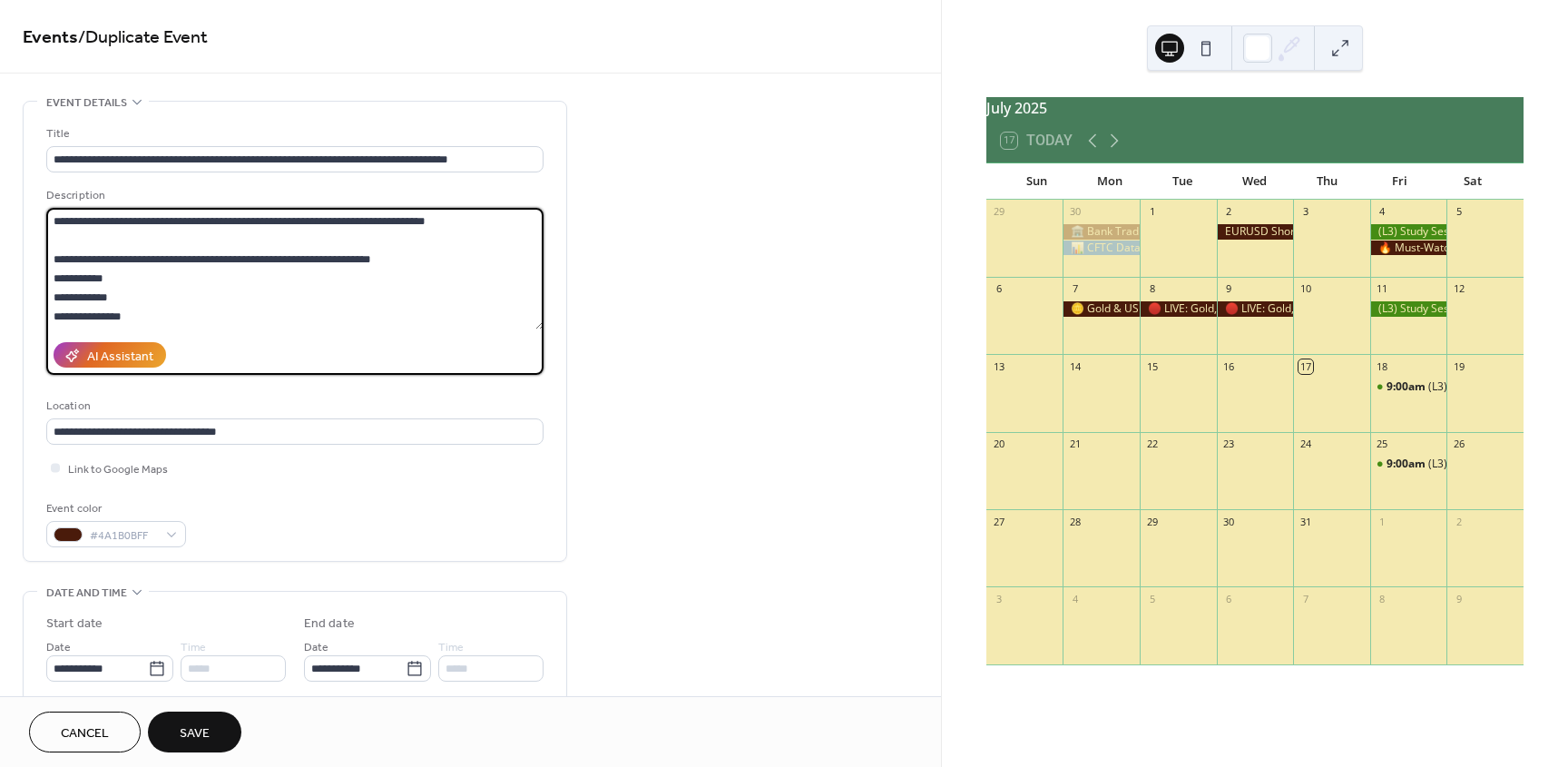 paste on "**********" 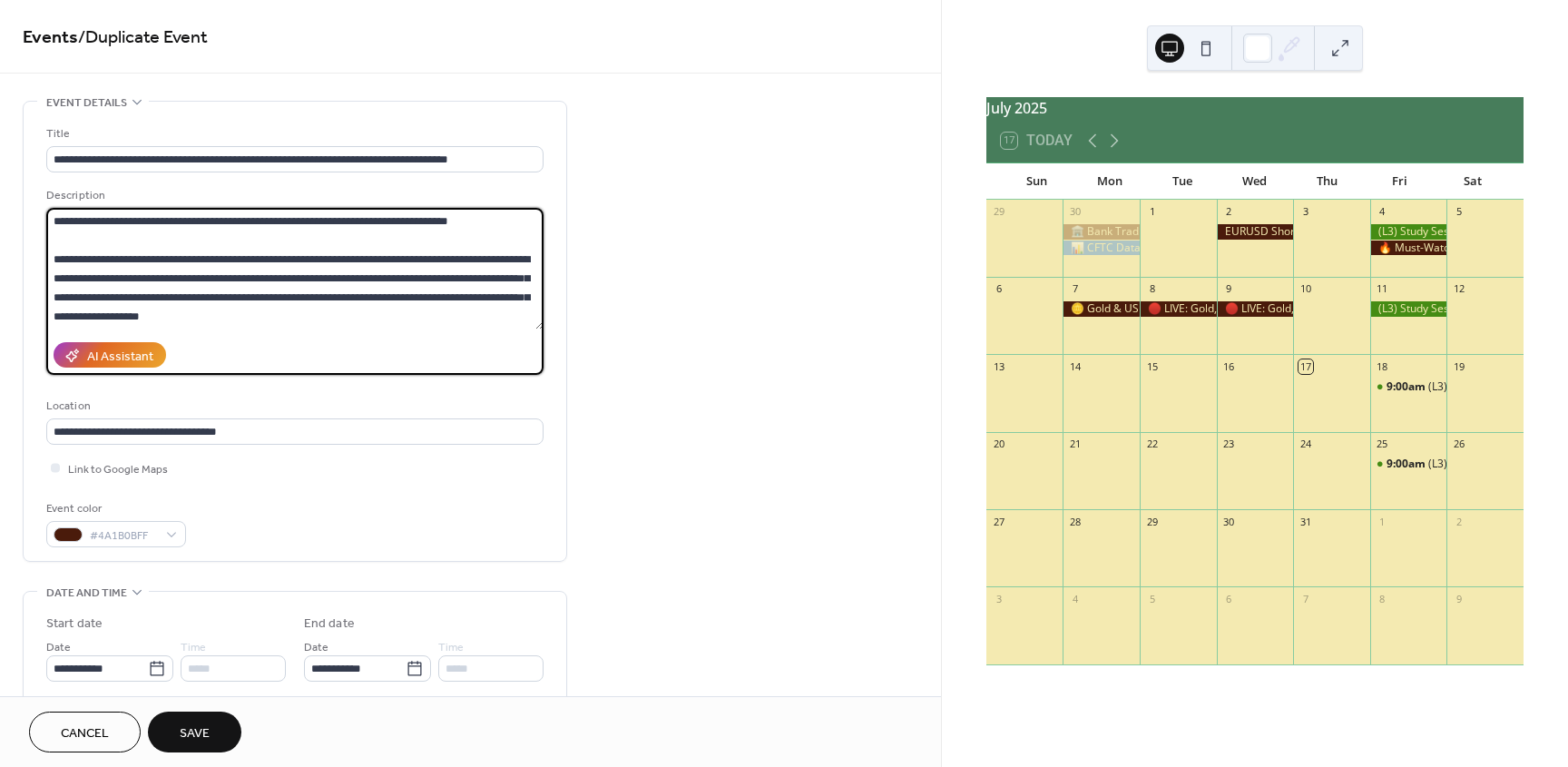 scroll, scrollTop: 398, scrollLeft: 0, axis: vertical 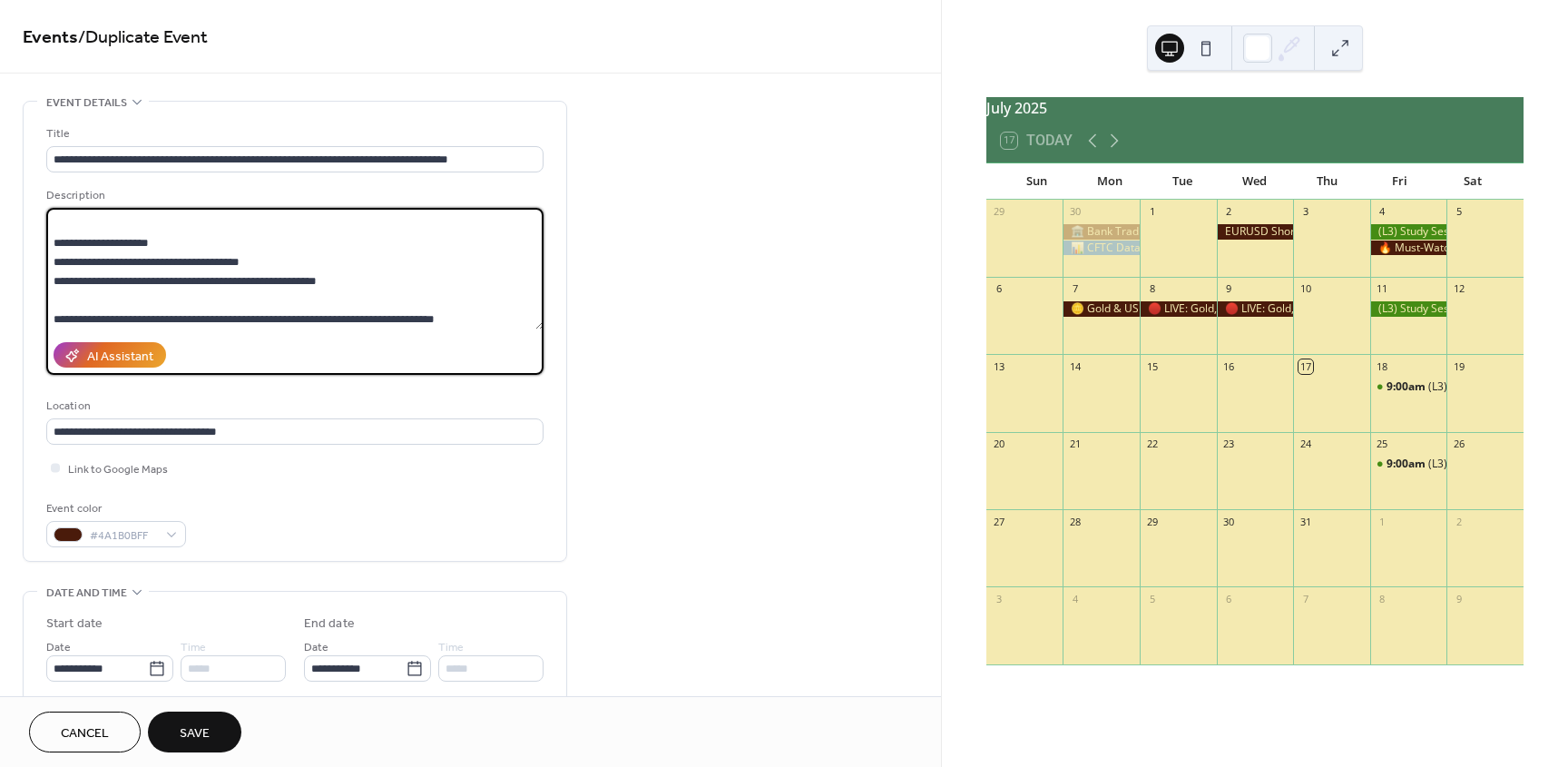 type on "**********" 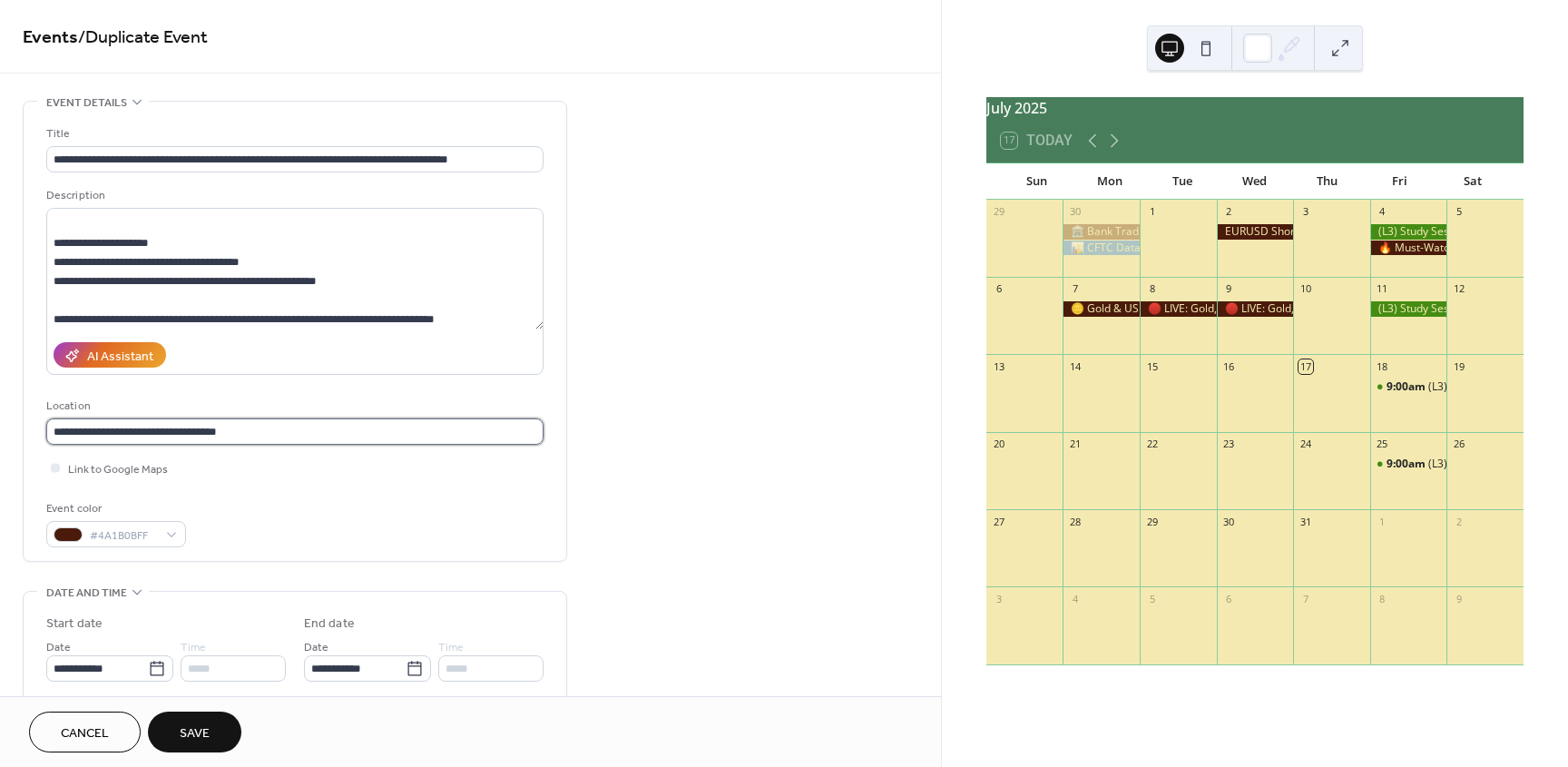 click on "**********" at bounding box center [295, 431] 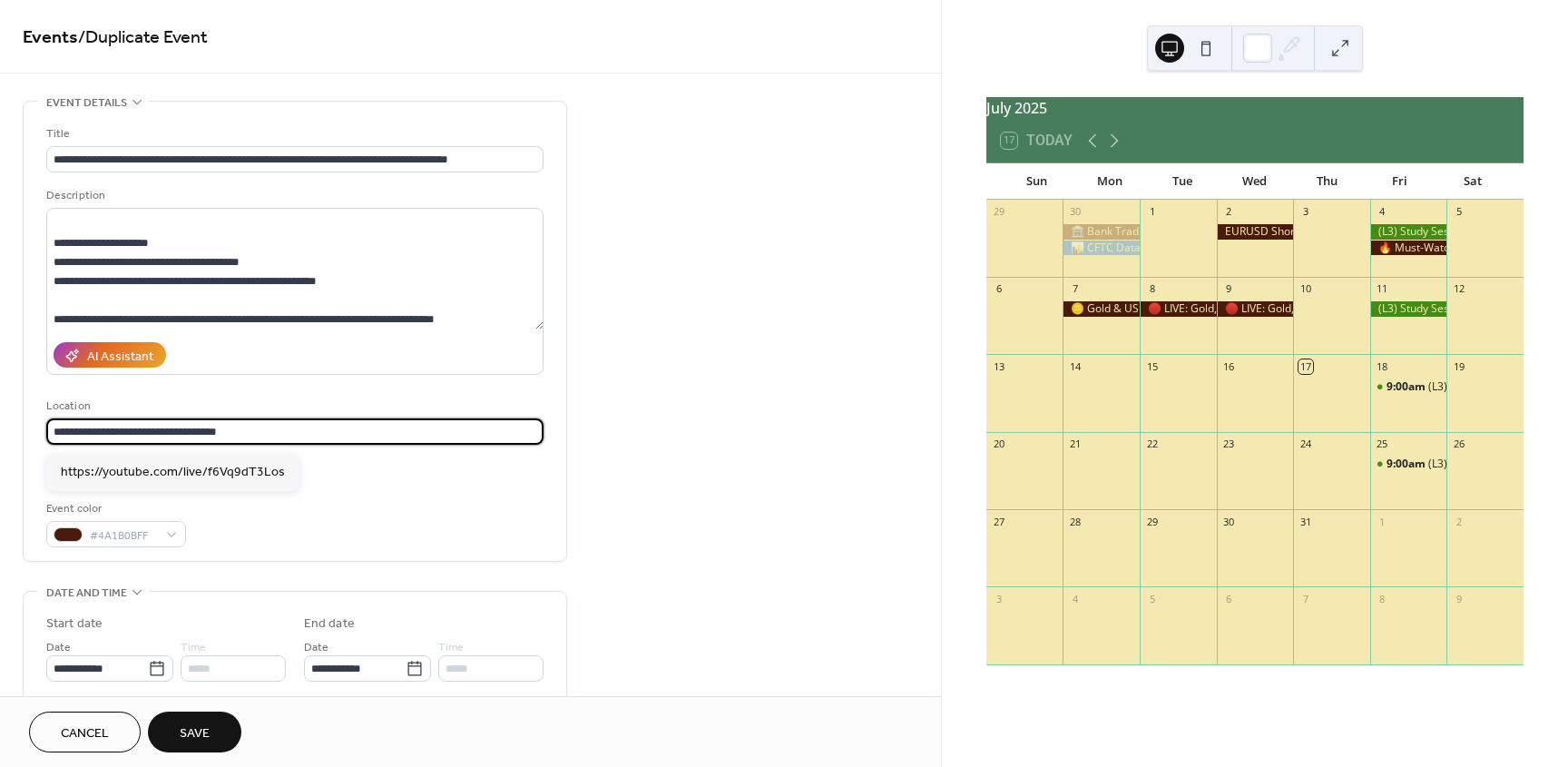 click on "**********" at bounding box center [295, 431] 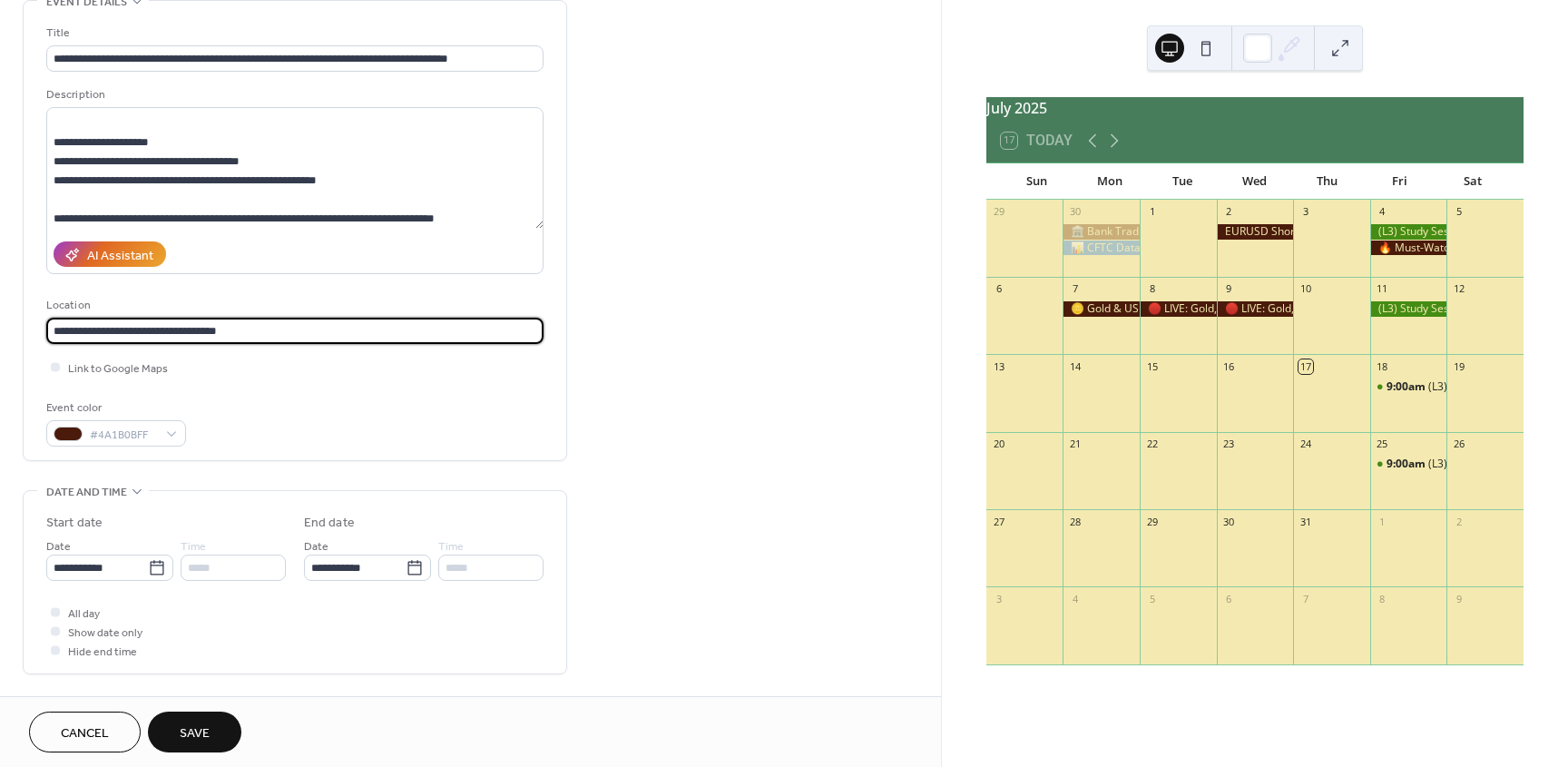 scroll, scrollTop: 109, scrollLeft: 0, axis: vertical 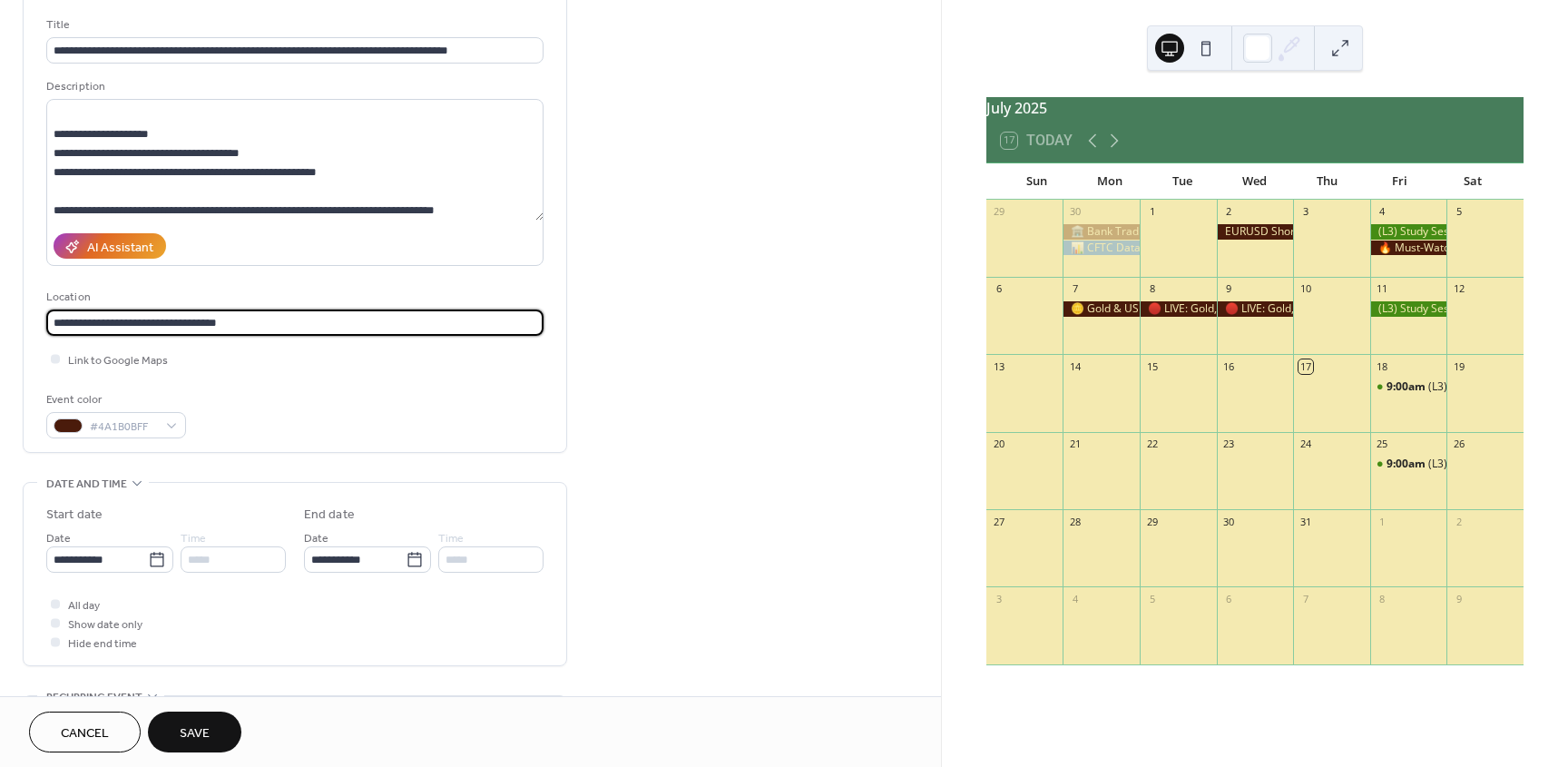 type on "**********" 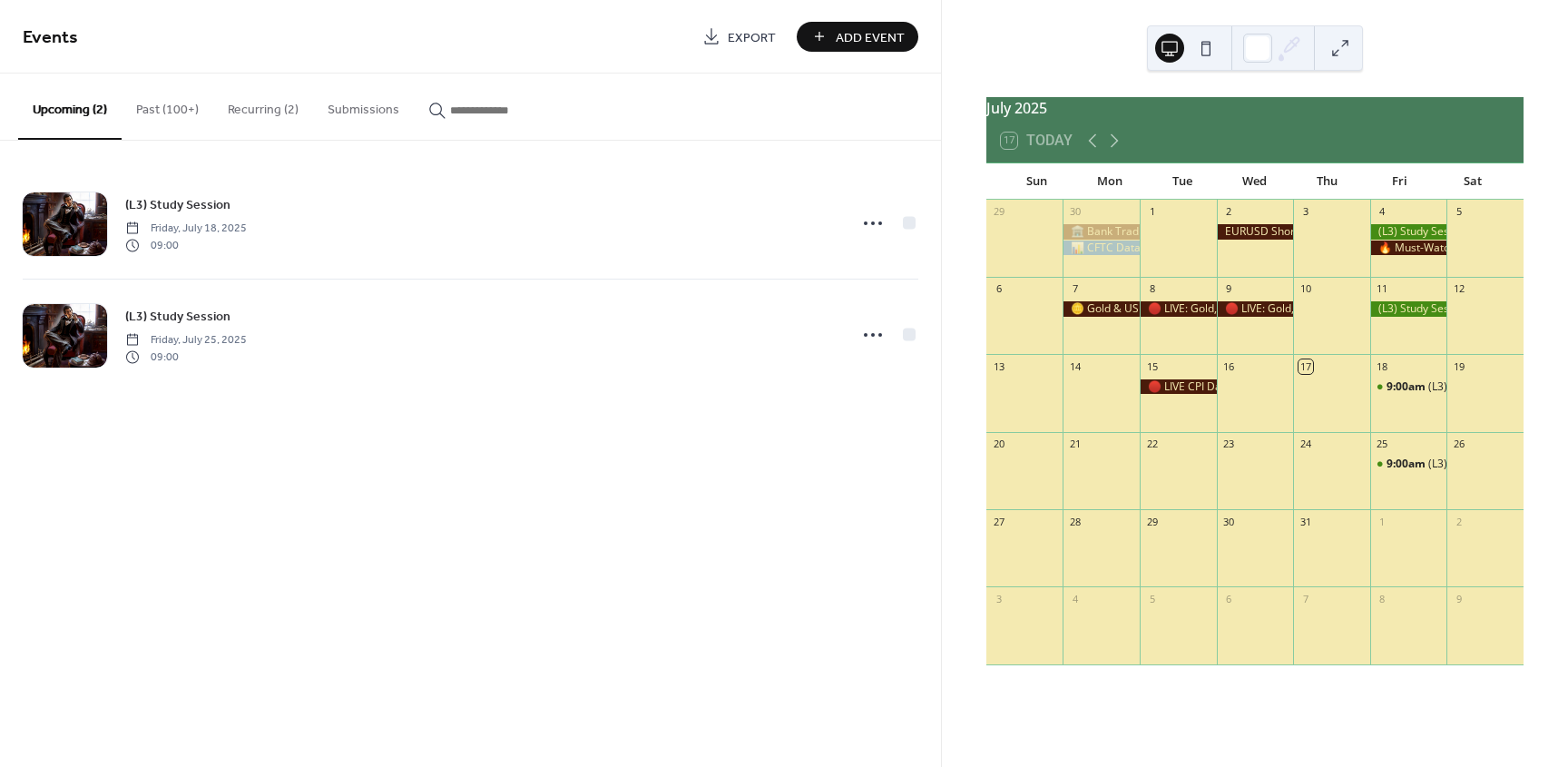 click on "Past (100+)" at bounding box center [167, 105] 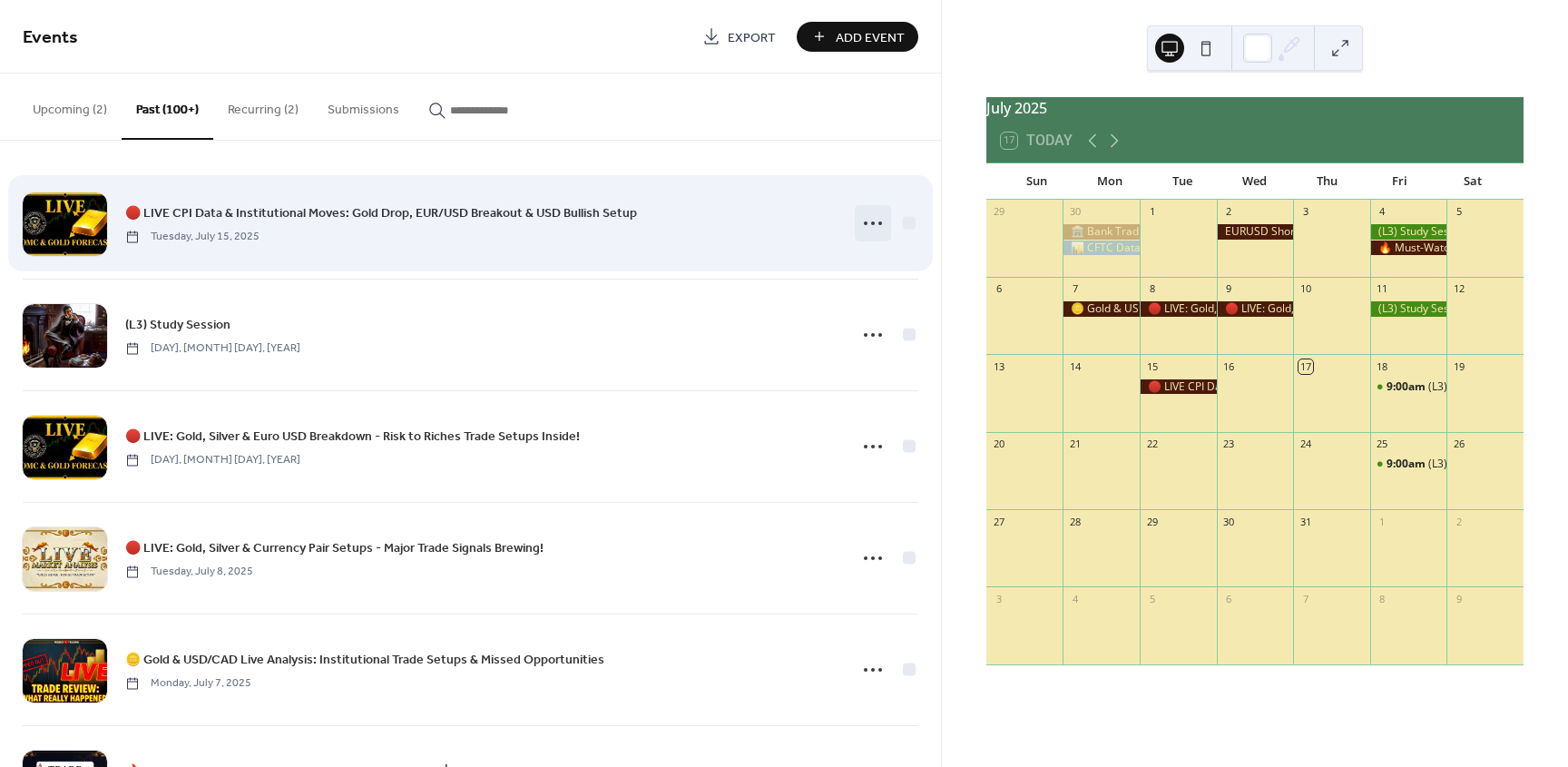 click 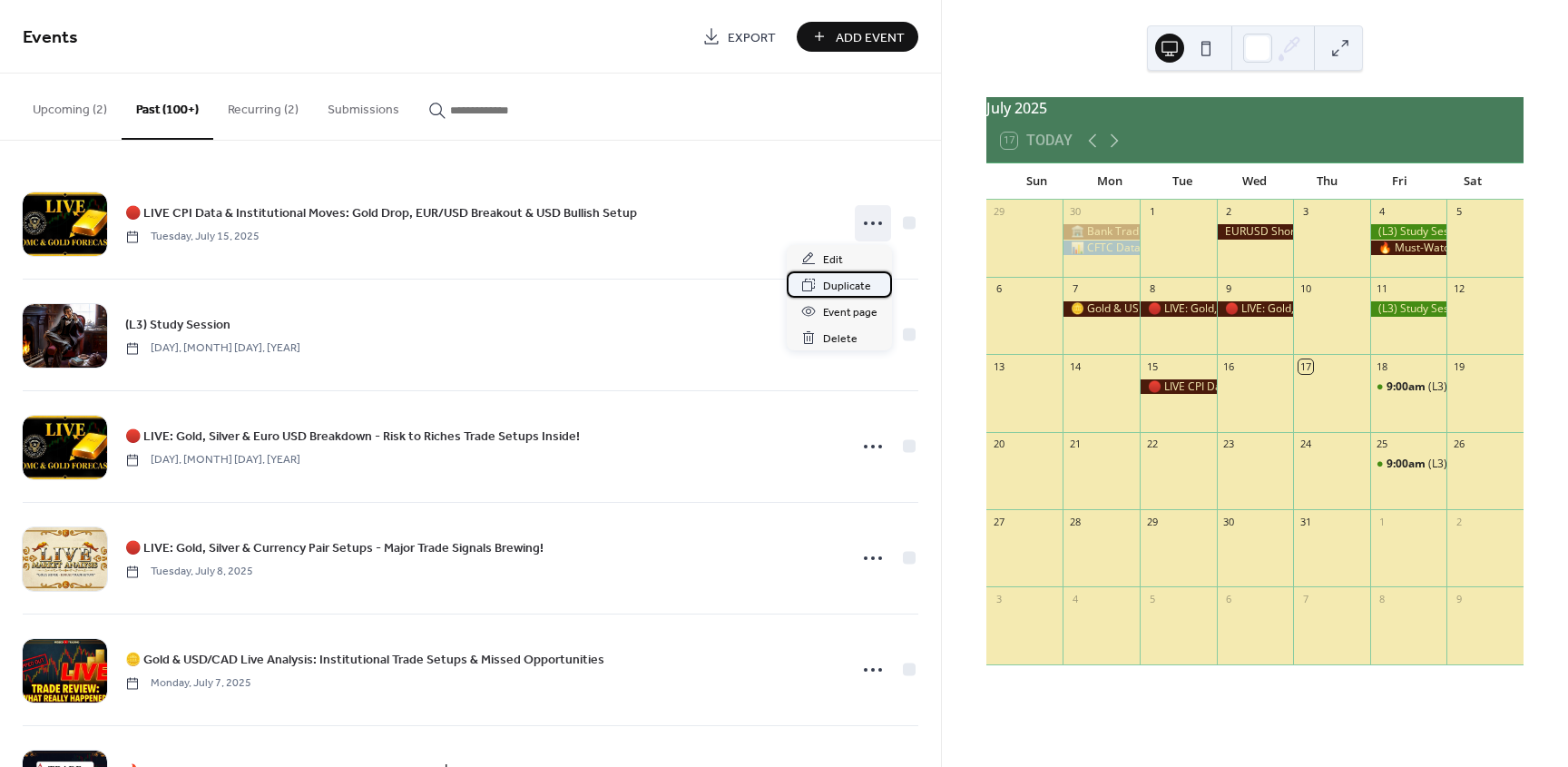 click on "Duplicate" at bounding box center [847, 286] 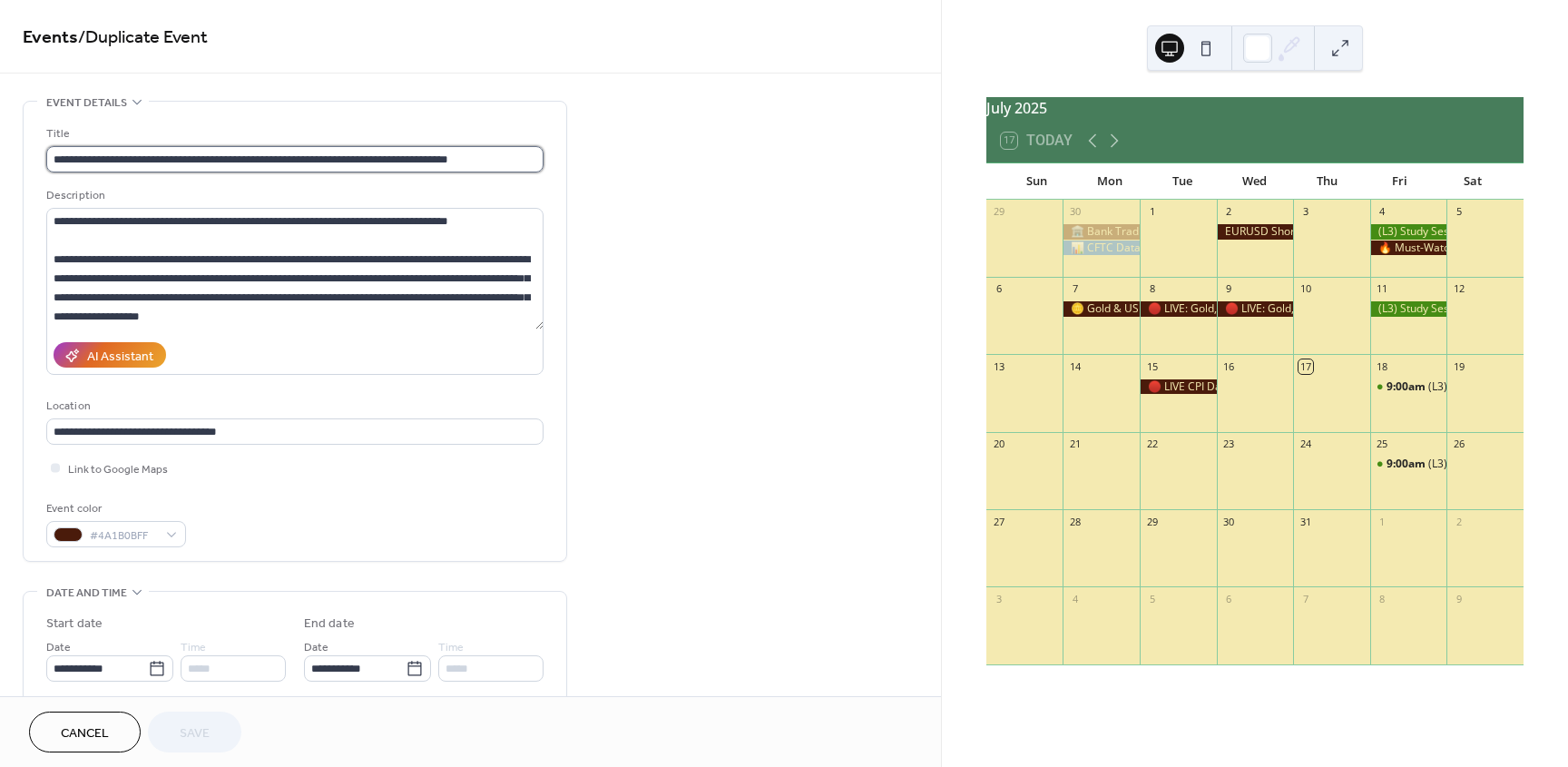 click on "**********" at bounding box center (295, 159) 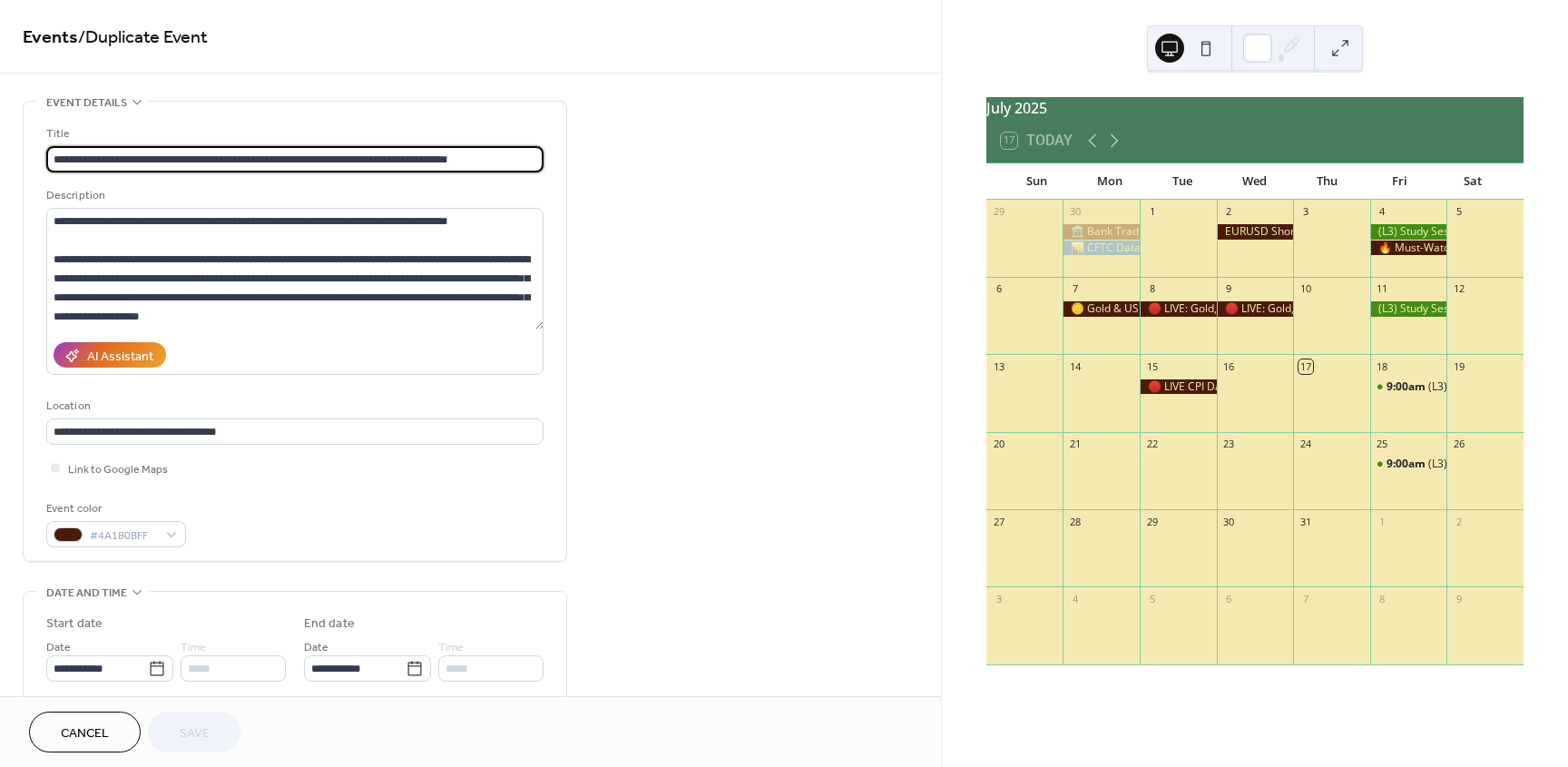 click on "**********" at bounding box center (295, 159) 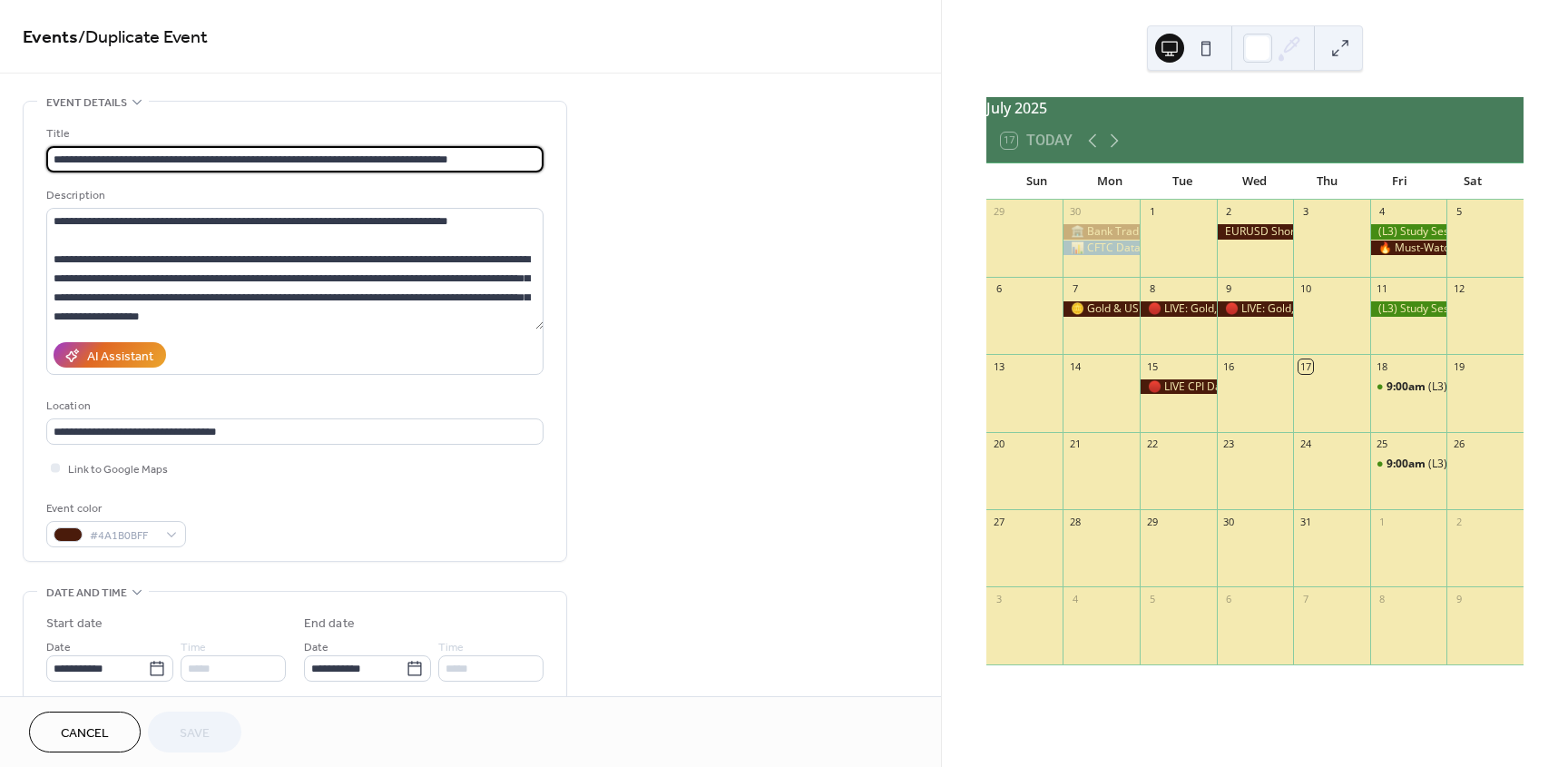 click on "**********" at bounding box center (295, 159) 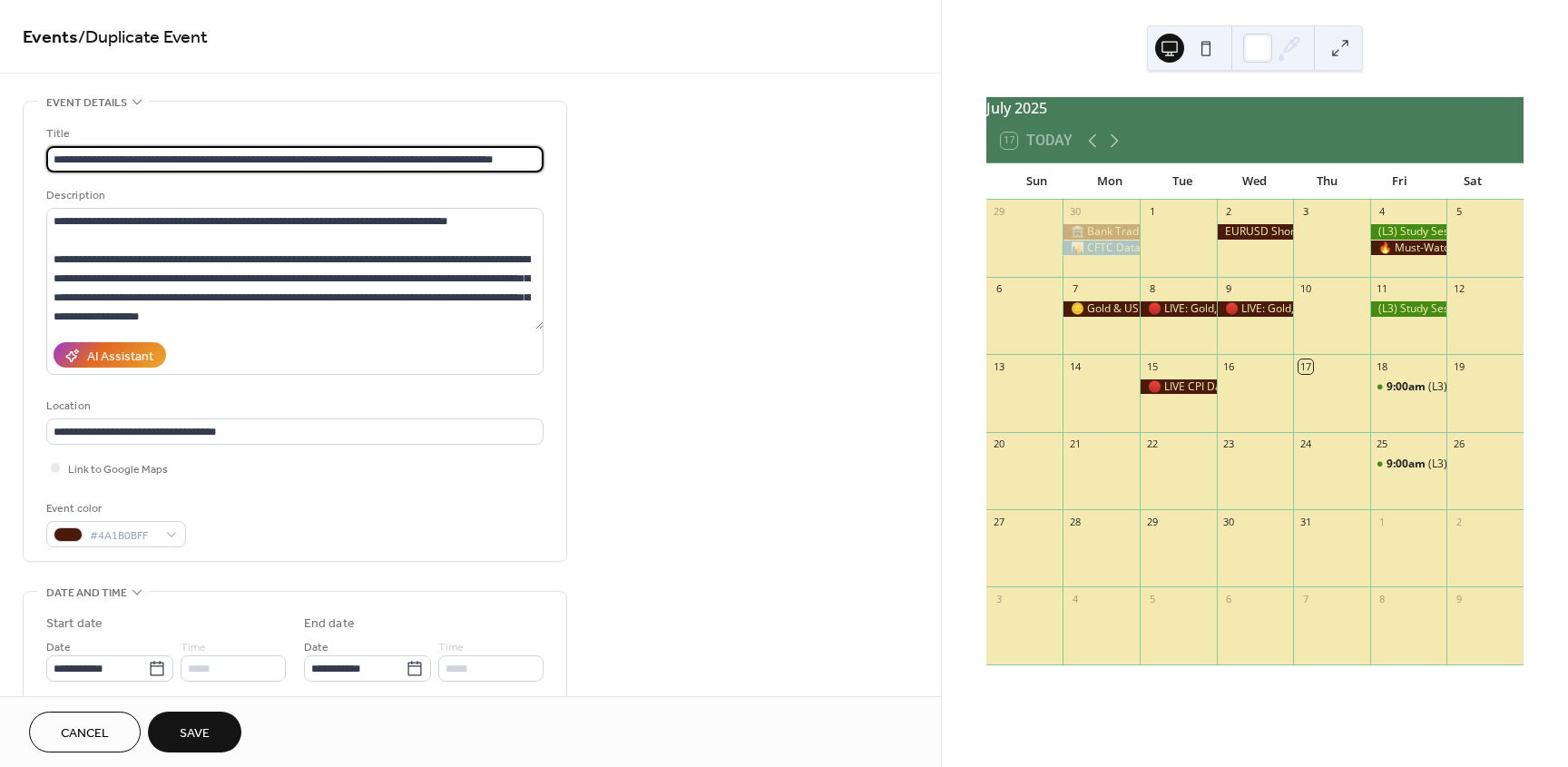 type on "**********" 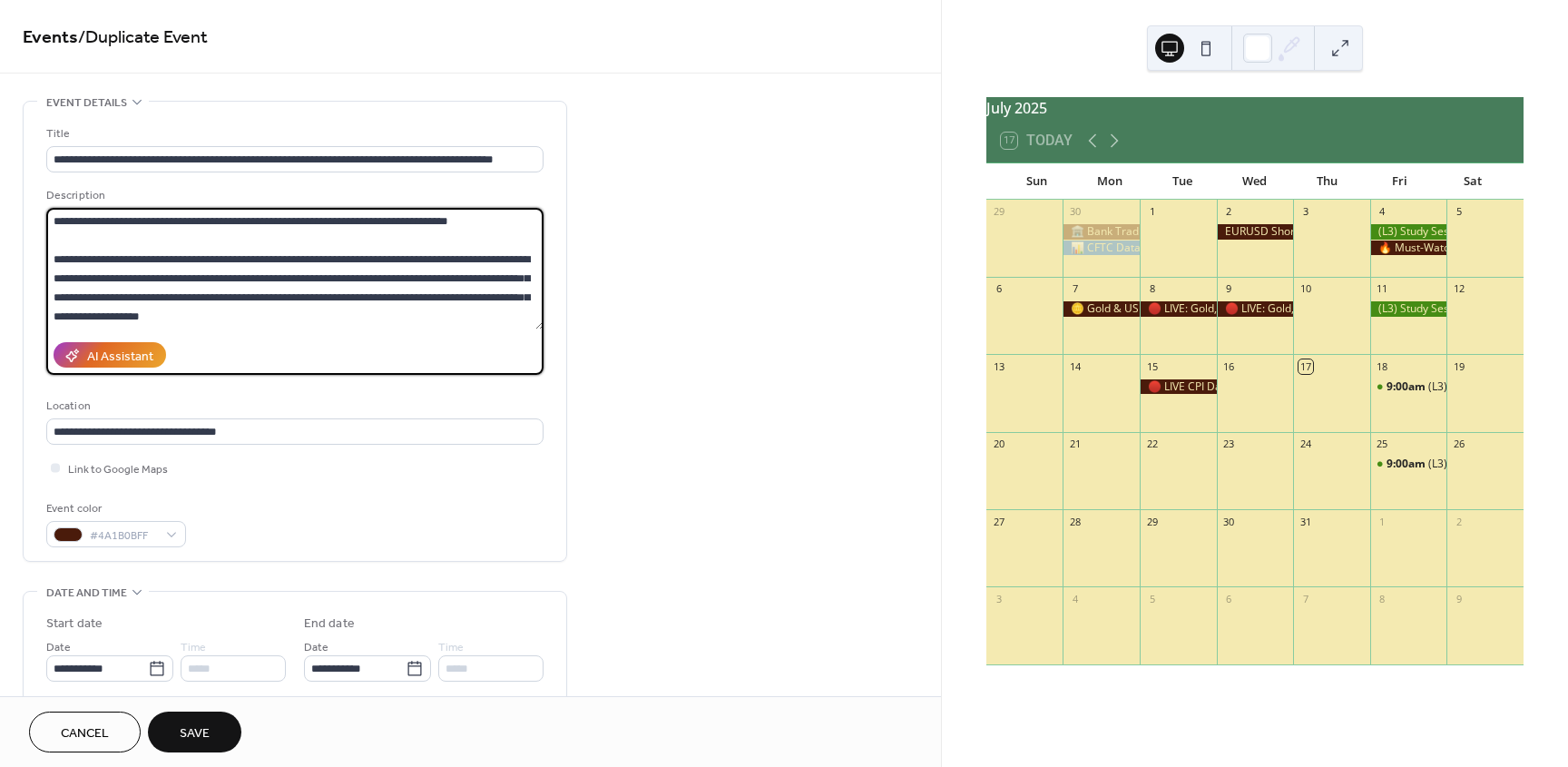 click at bounding box center [295, 269] 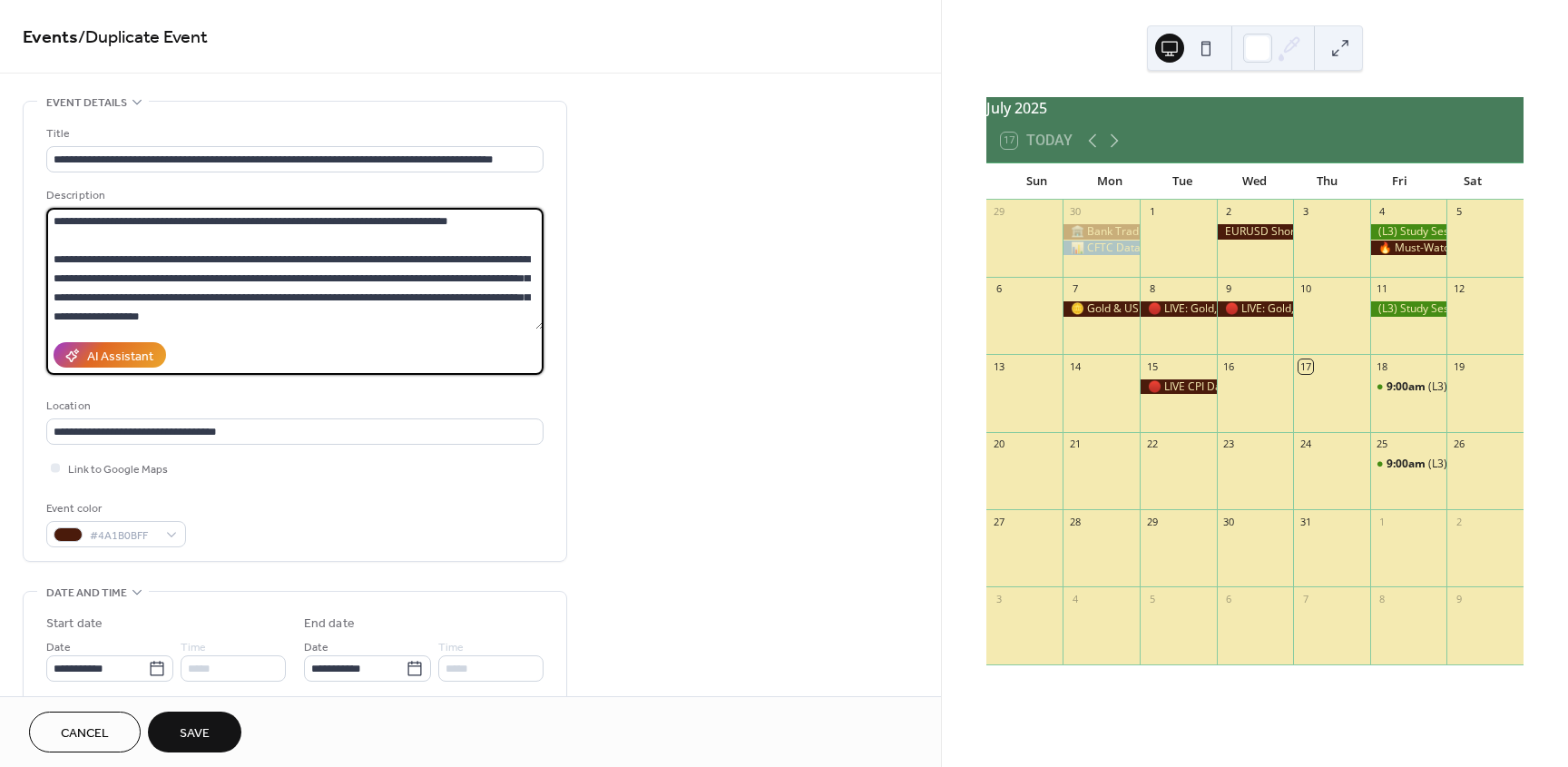 paste on "**********" 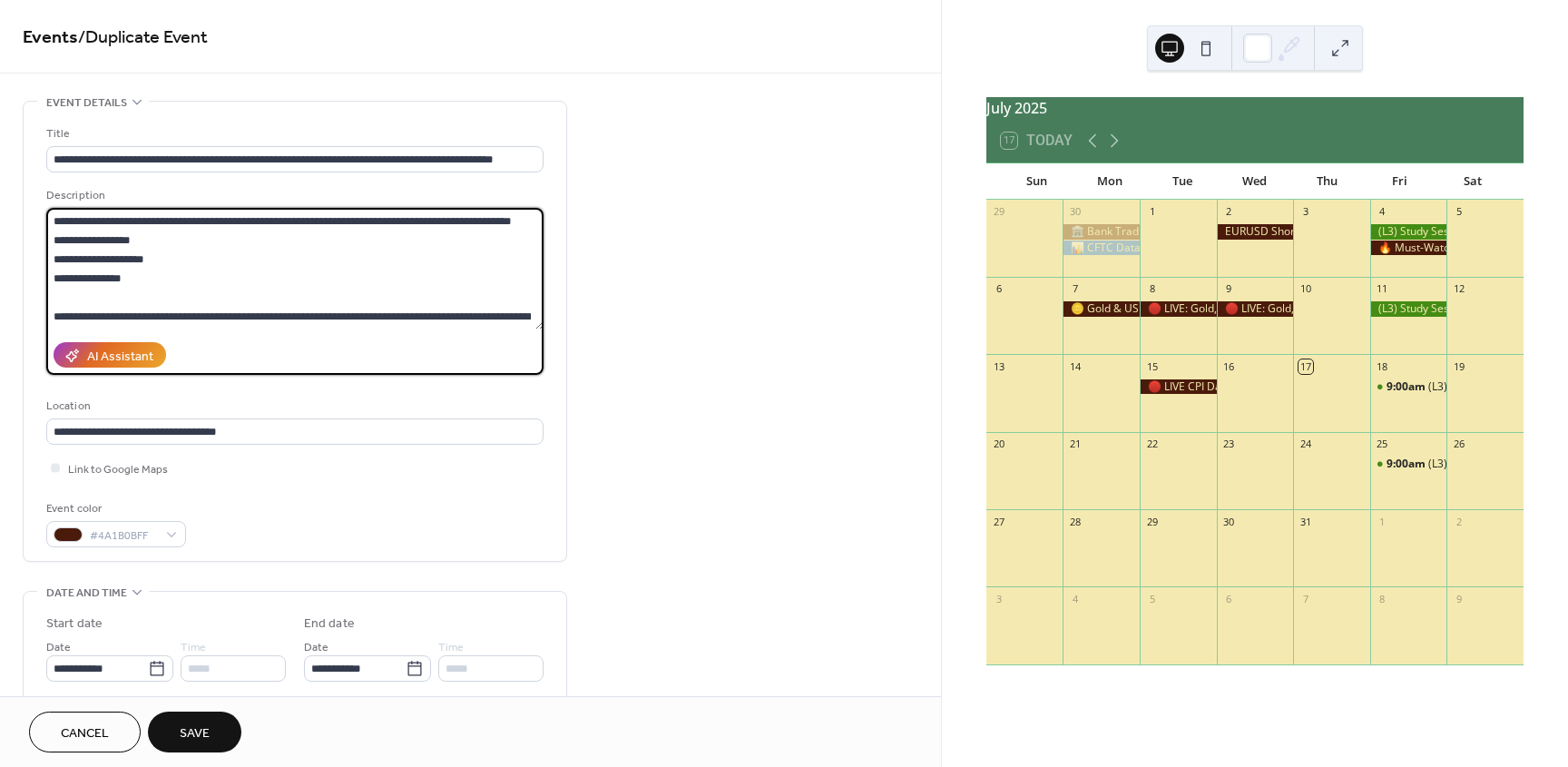 scroll, scrollTop: 359, scrollLeft: 0, axis: vertical 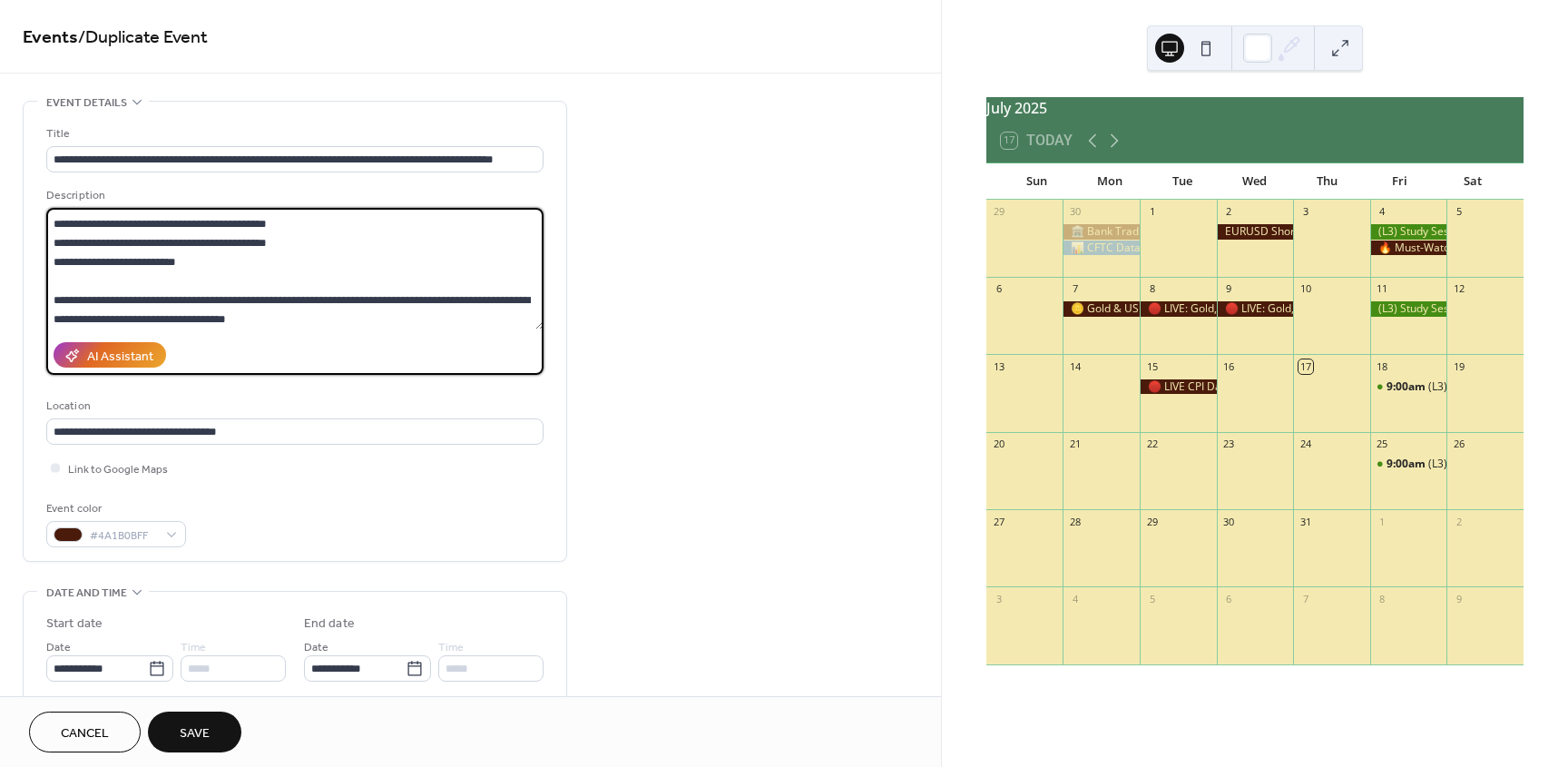 type on "**********" 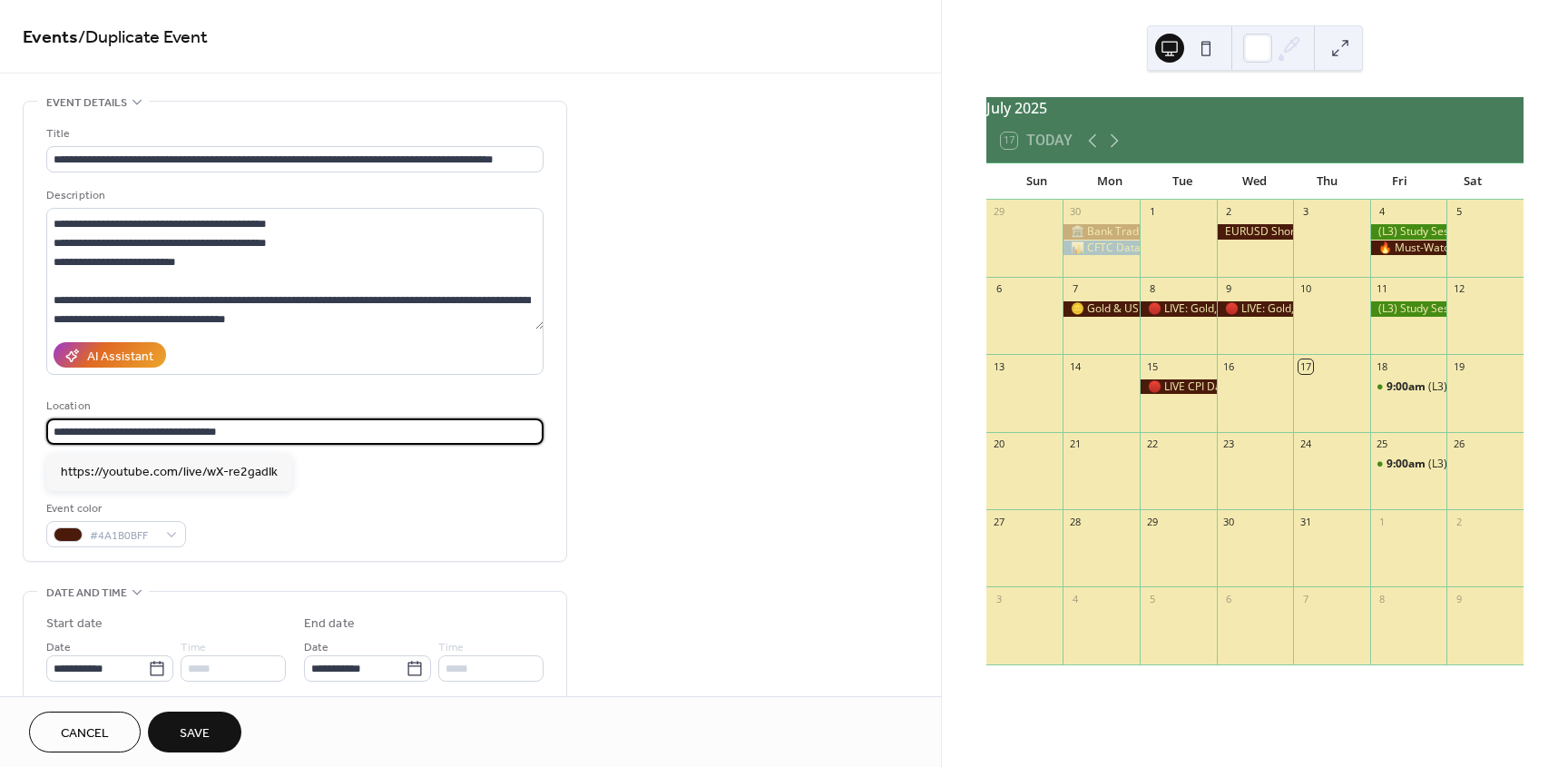 click on "**********" at bounding box center [295, 431] 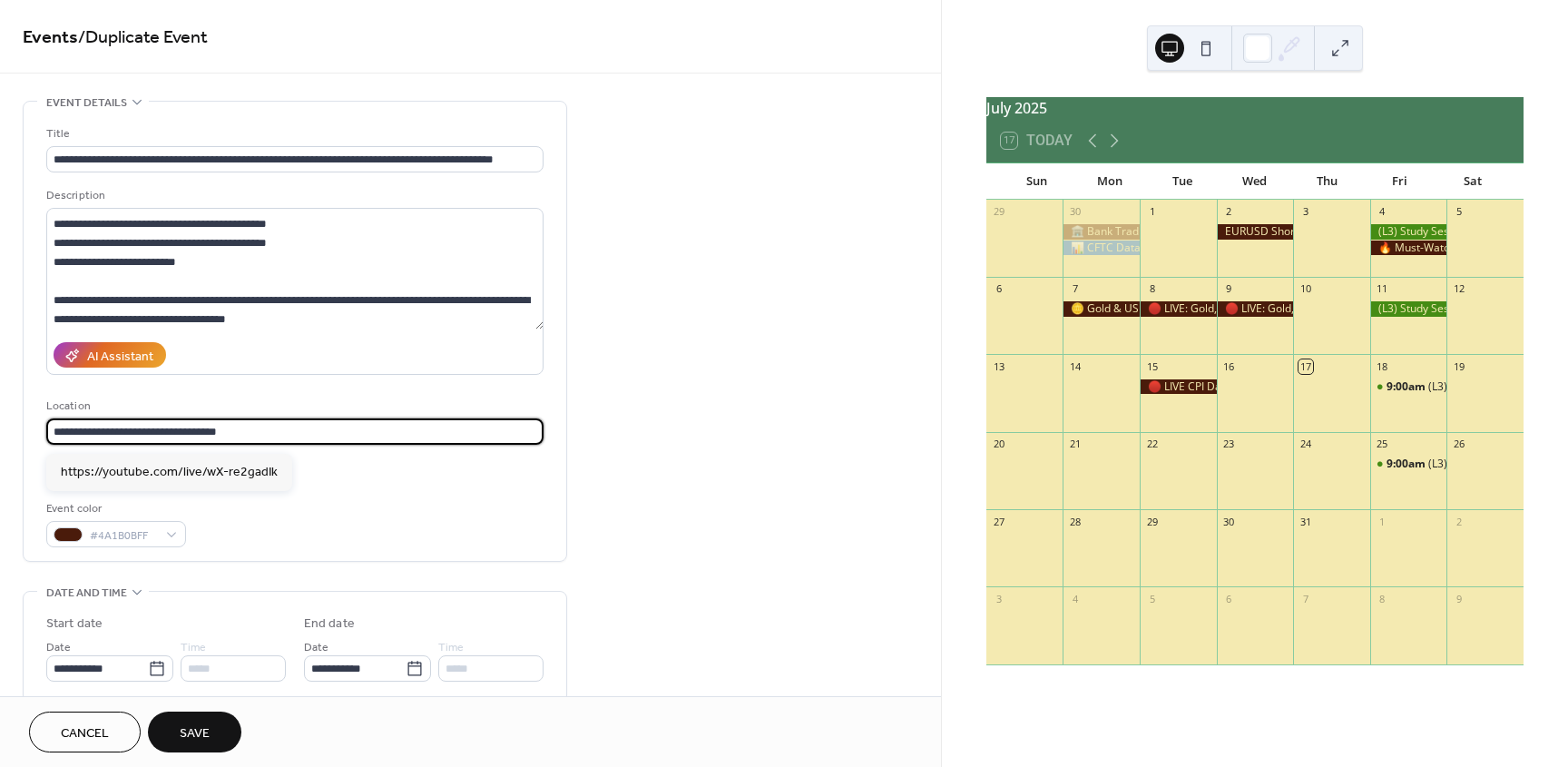 click on "**********" at bounding box center (295, 431) 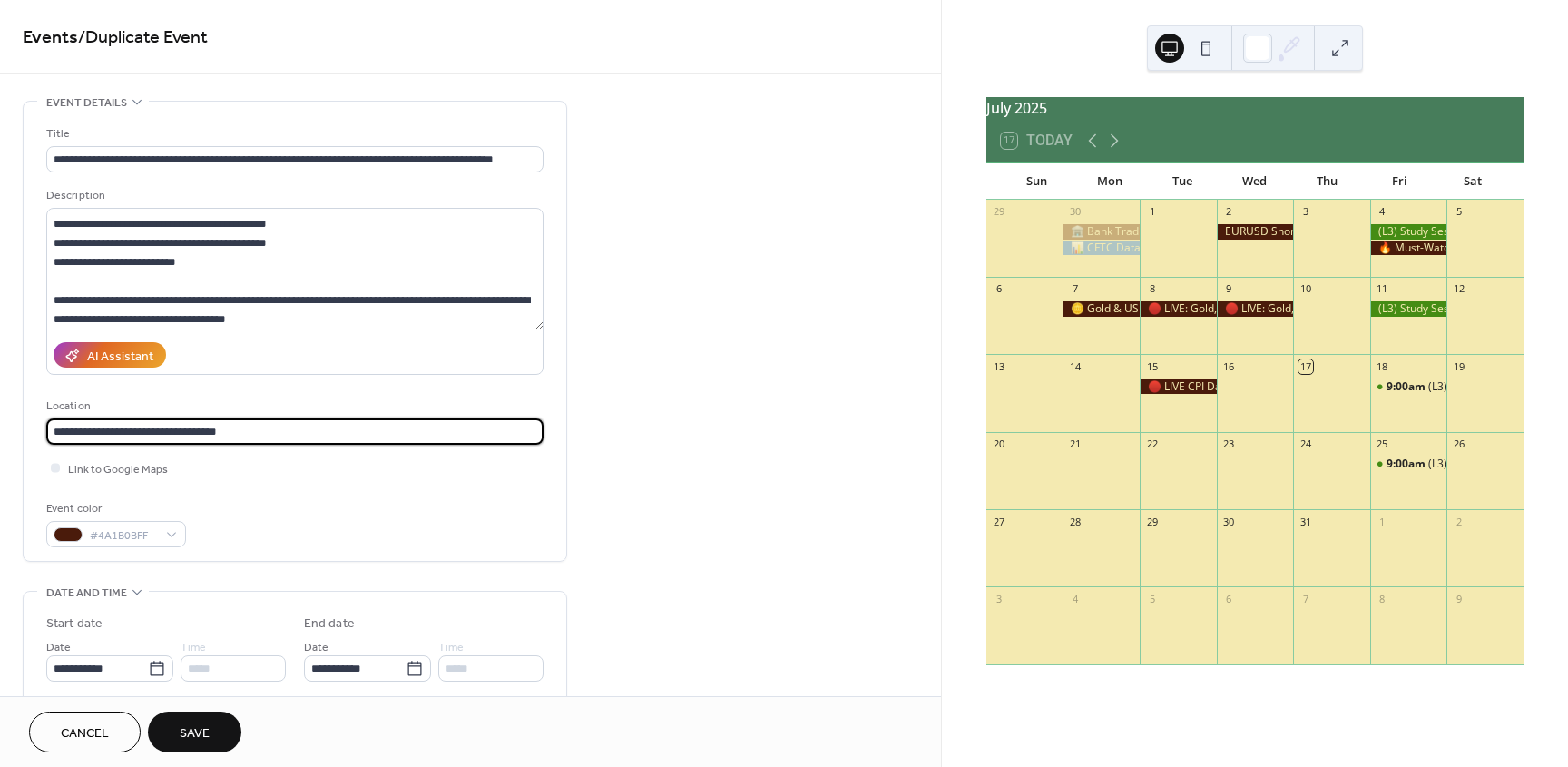 type on "**********" 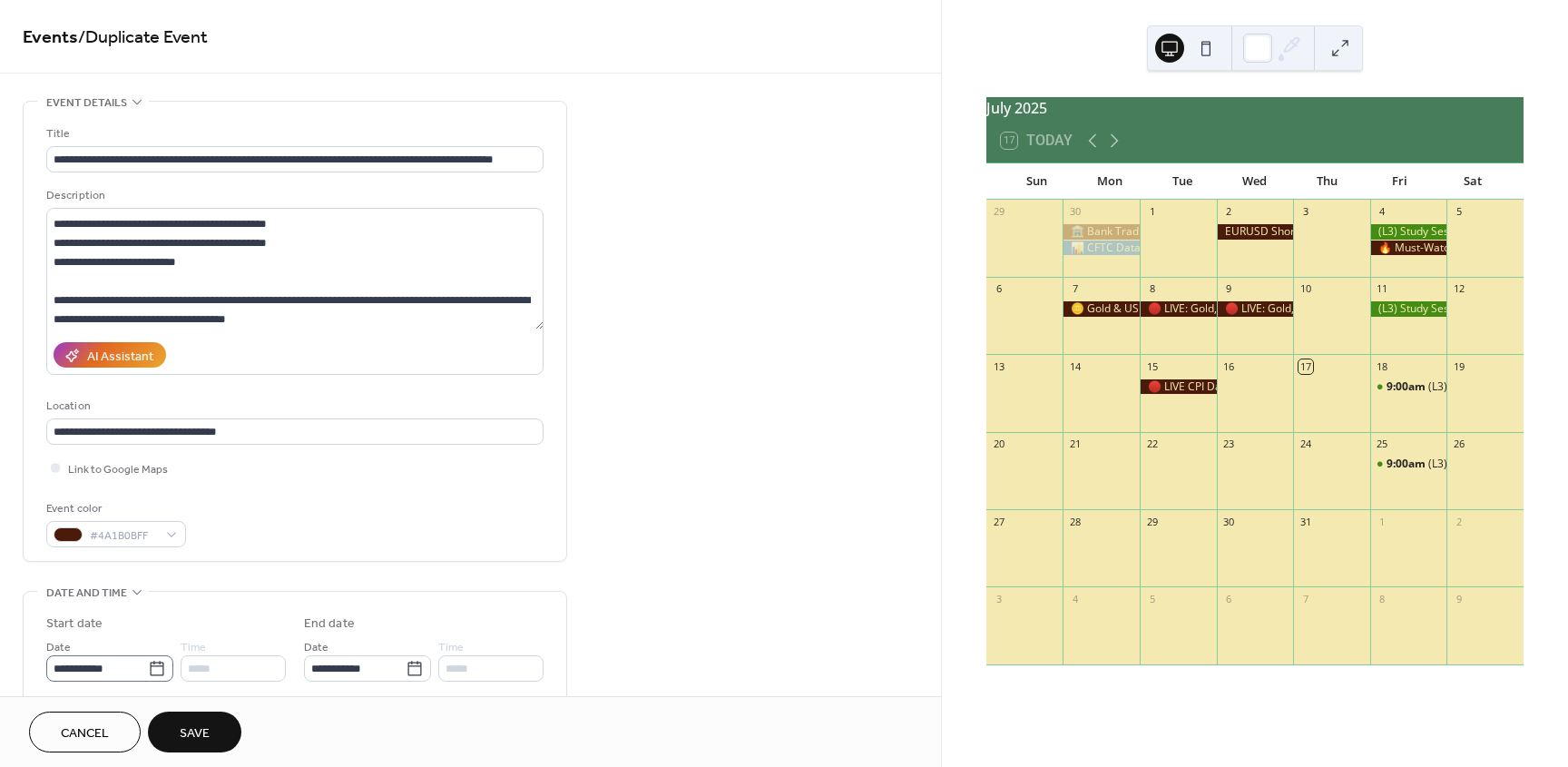 click 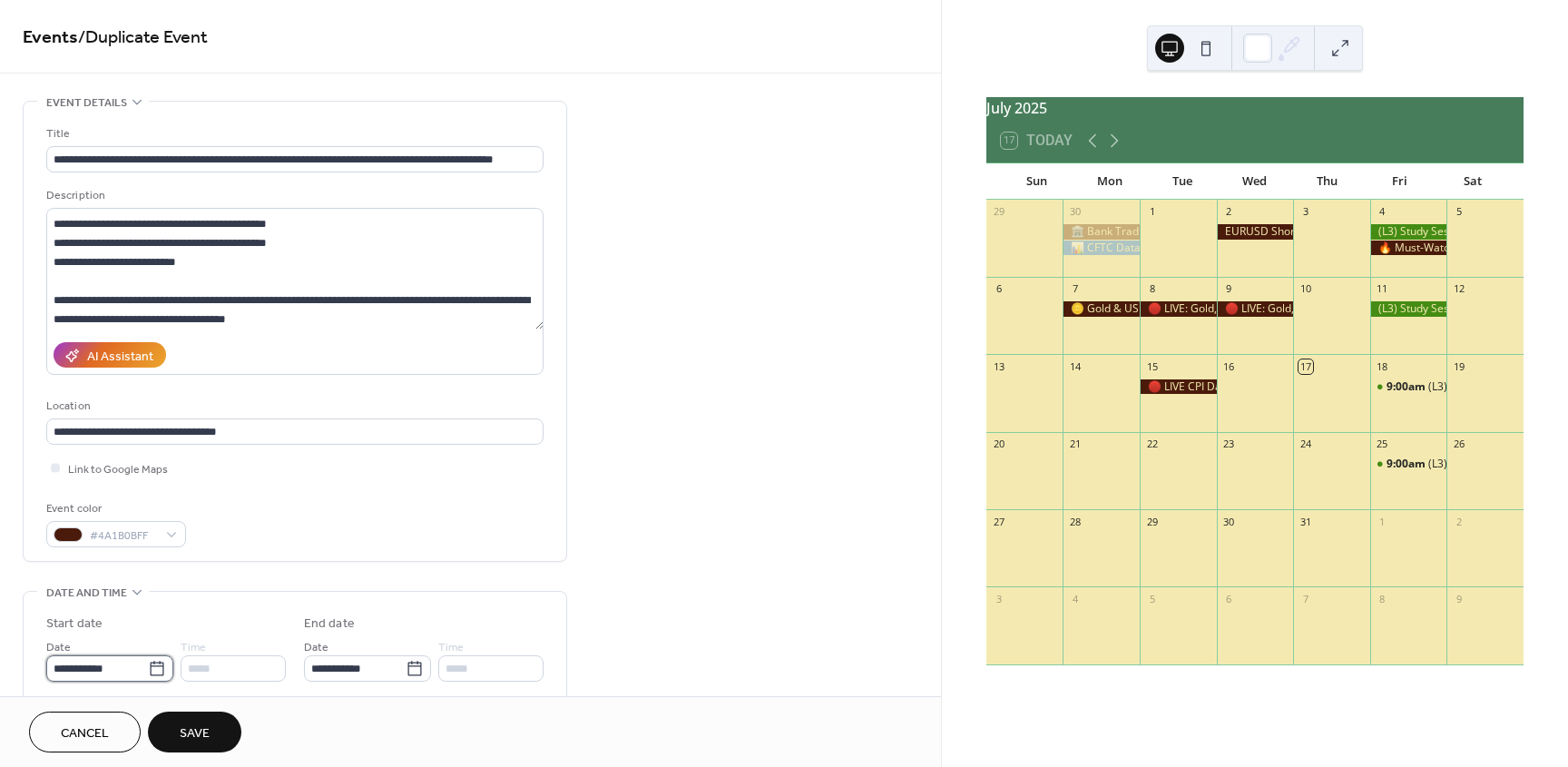 click on "**********" at bounding box center [97, 668] 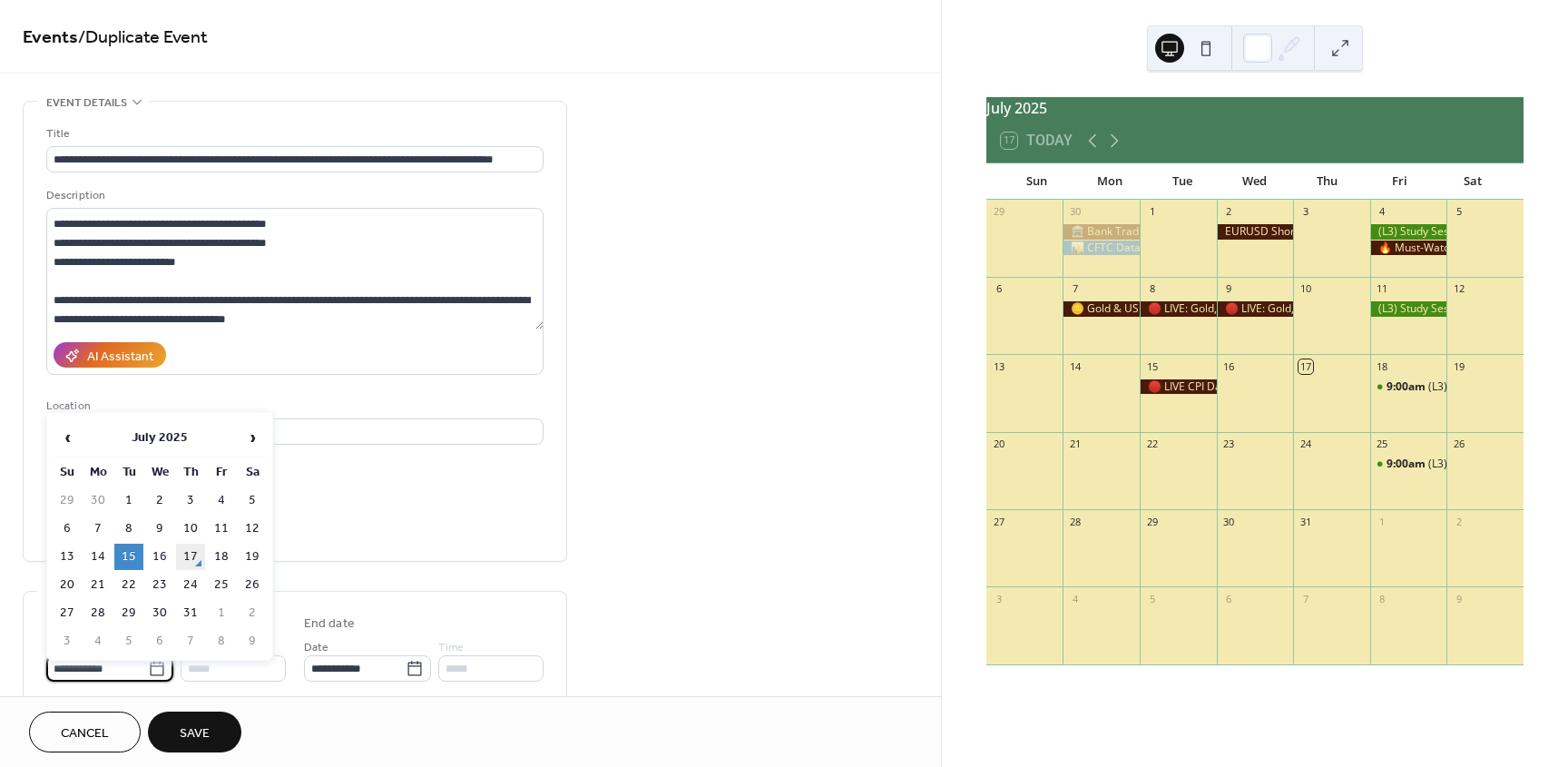 click on "17" at bounding box center [191, 556] 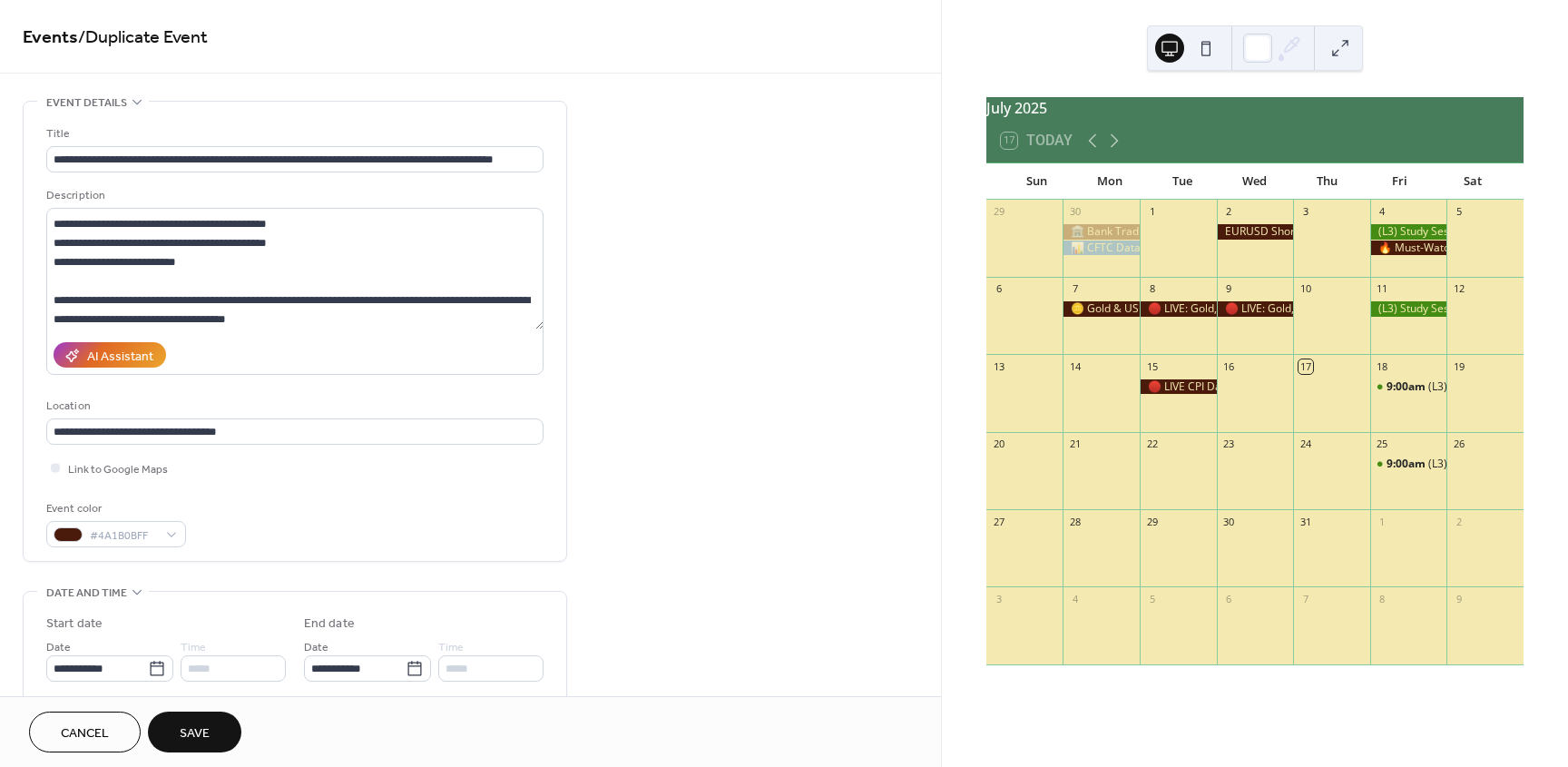 click on "Save" at bounding box center (194, 733) 